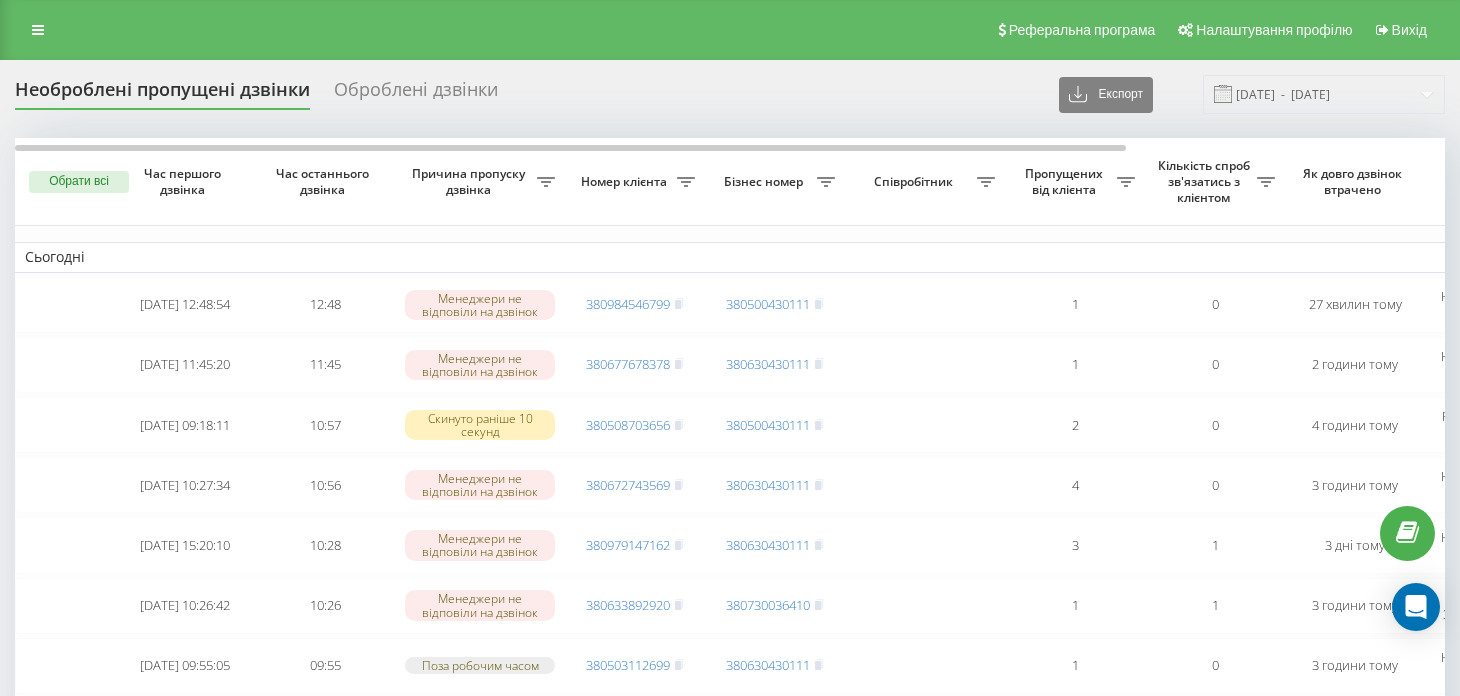 scroll, scrollTop: 0, scrollLeft: 0, axis: both 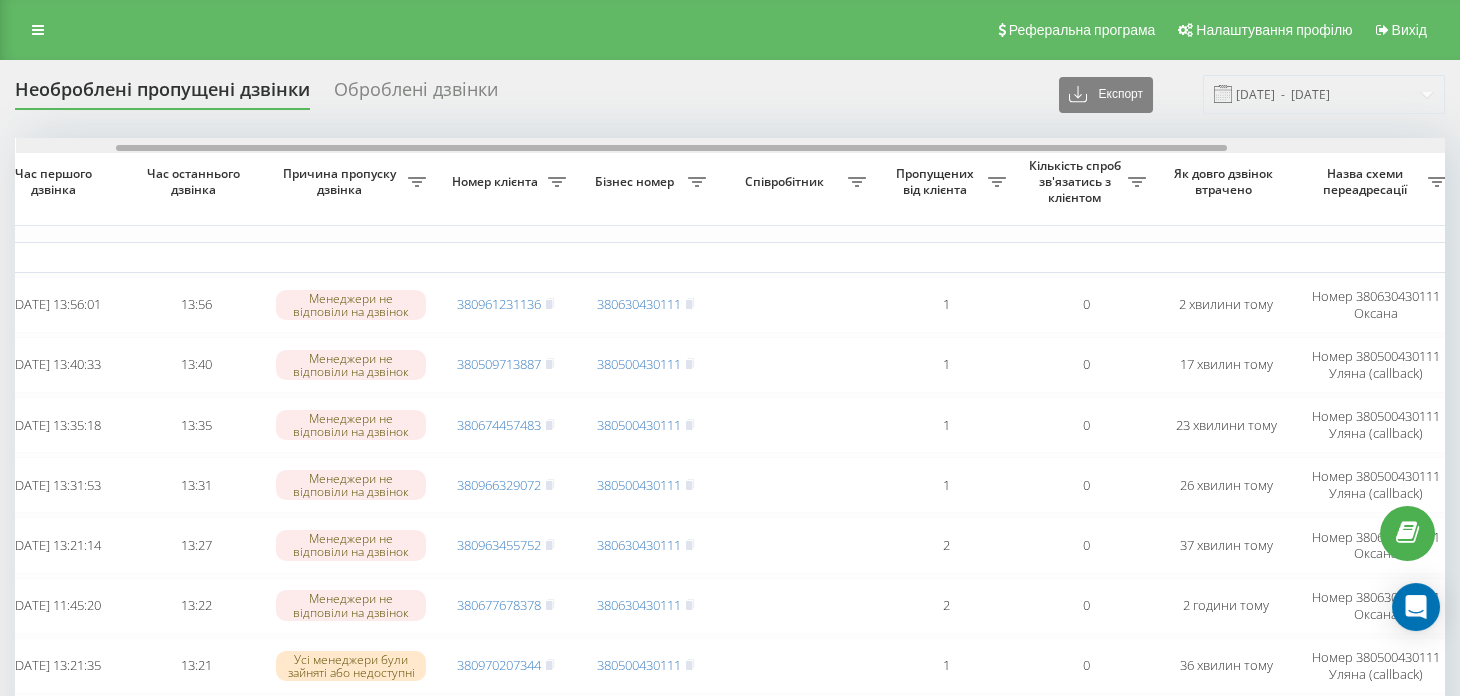 drag, startPoint x: 540, startPoint y: 148, endPoint x: 641, endPoint y: 131, distance: 102.4207 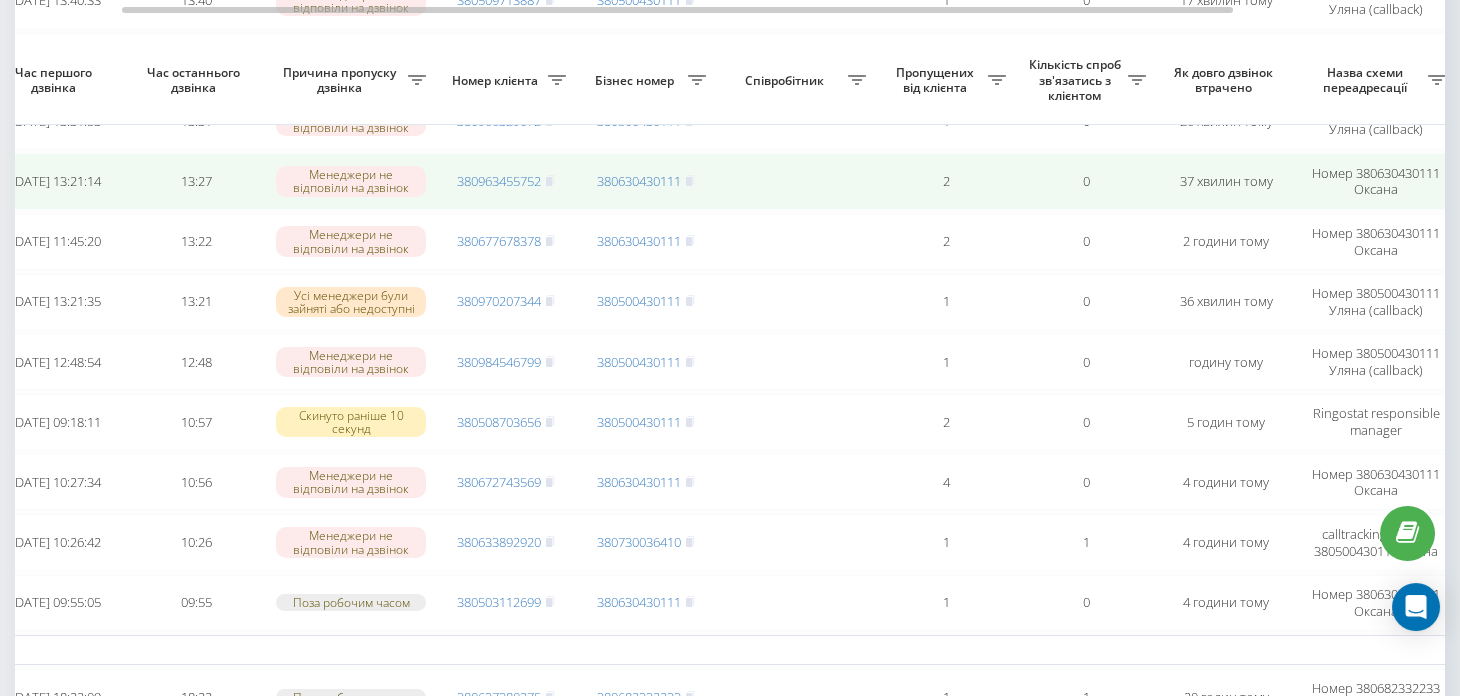 scroll, scrollTop: 400, scrollLeft: 0, axis: vertical 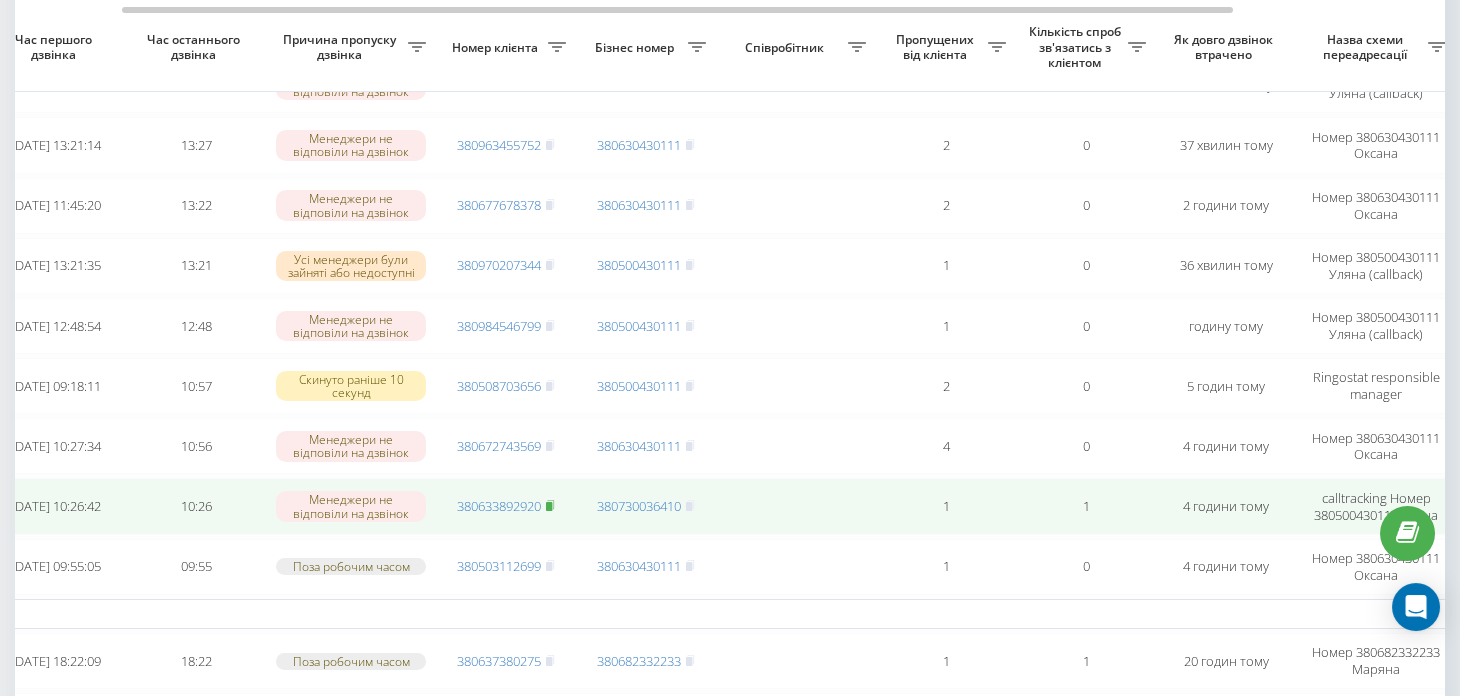 click 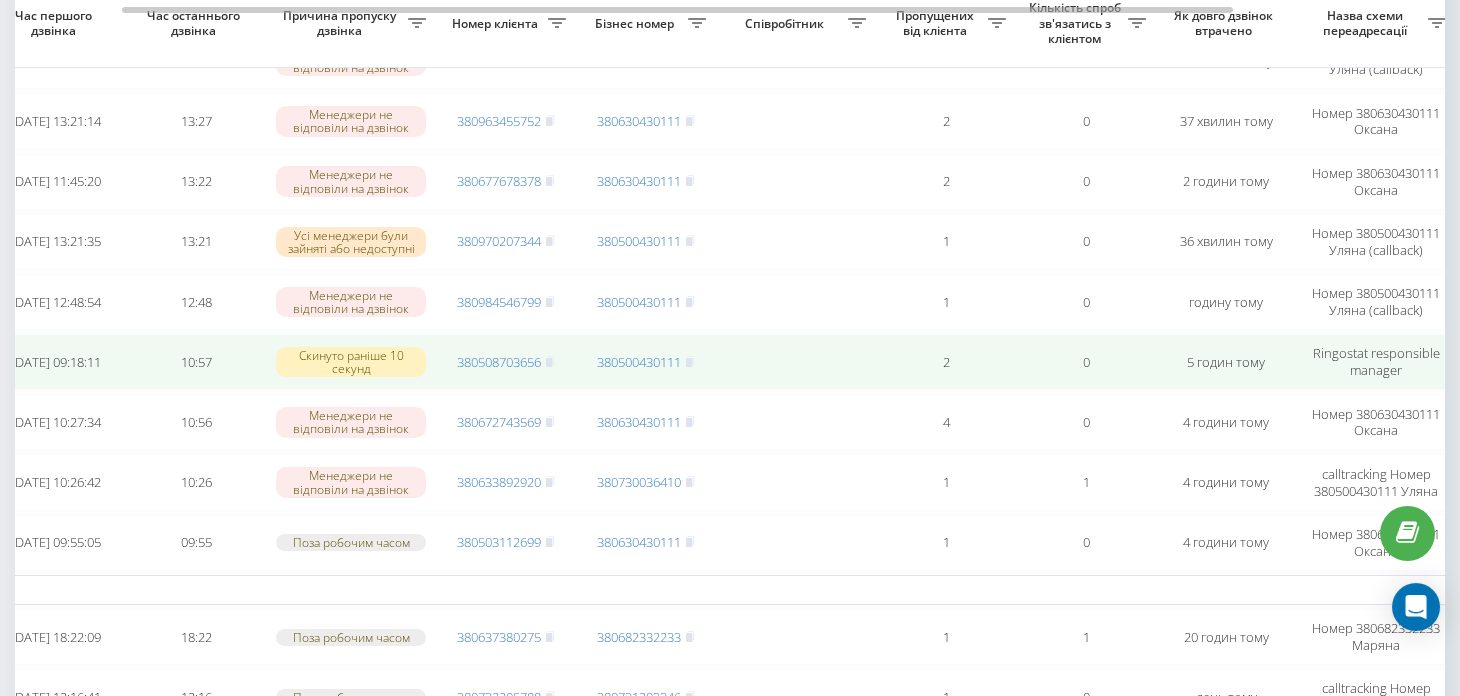 scroll, scrollTop: 400, scrollLeft: 0, axis: vertical 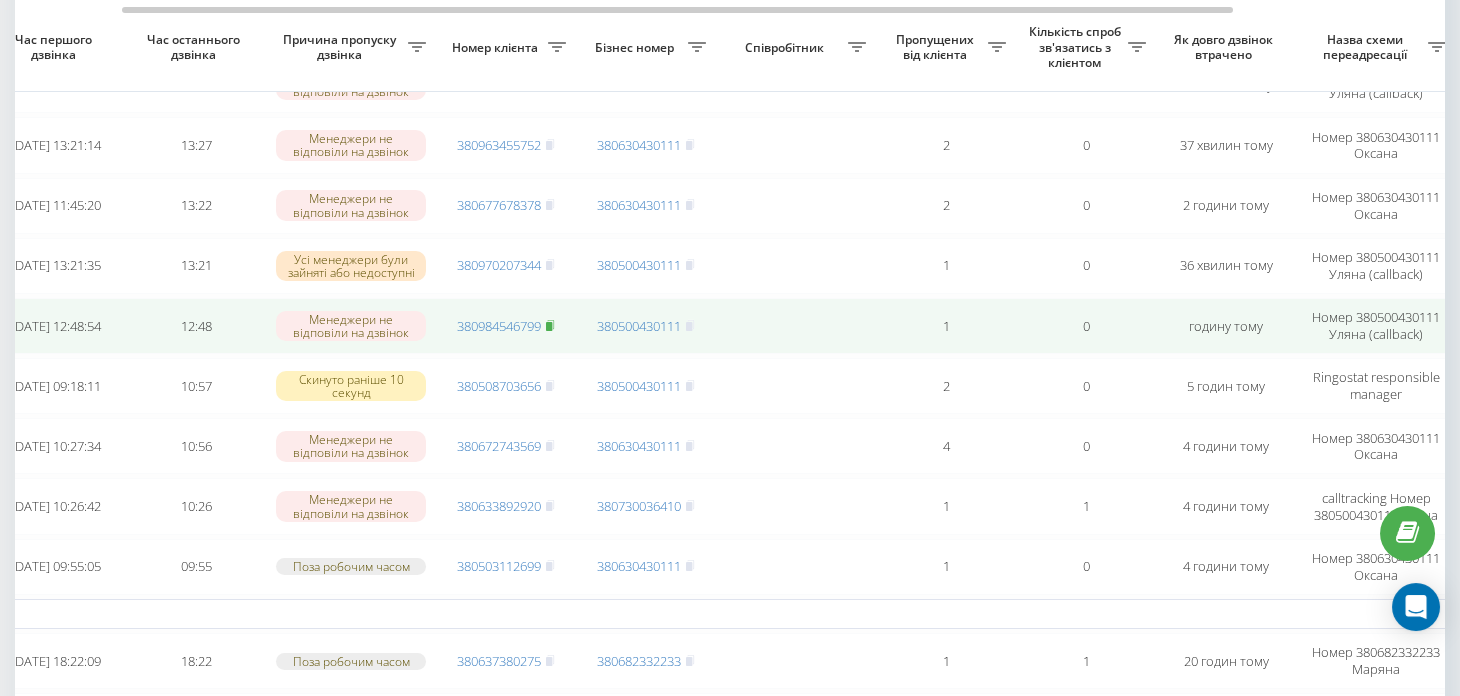 click 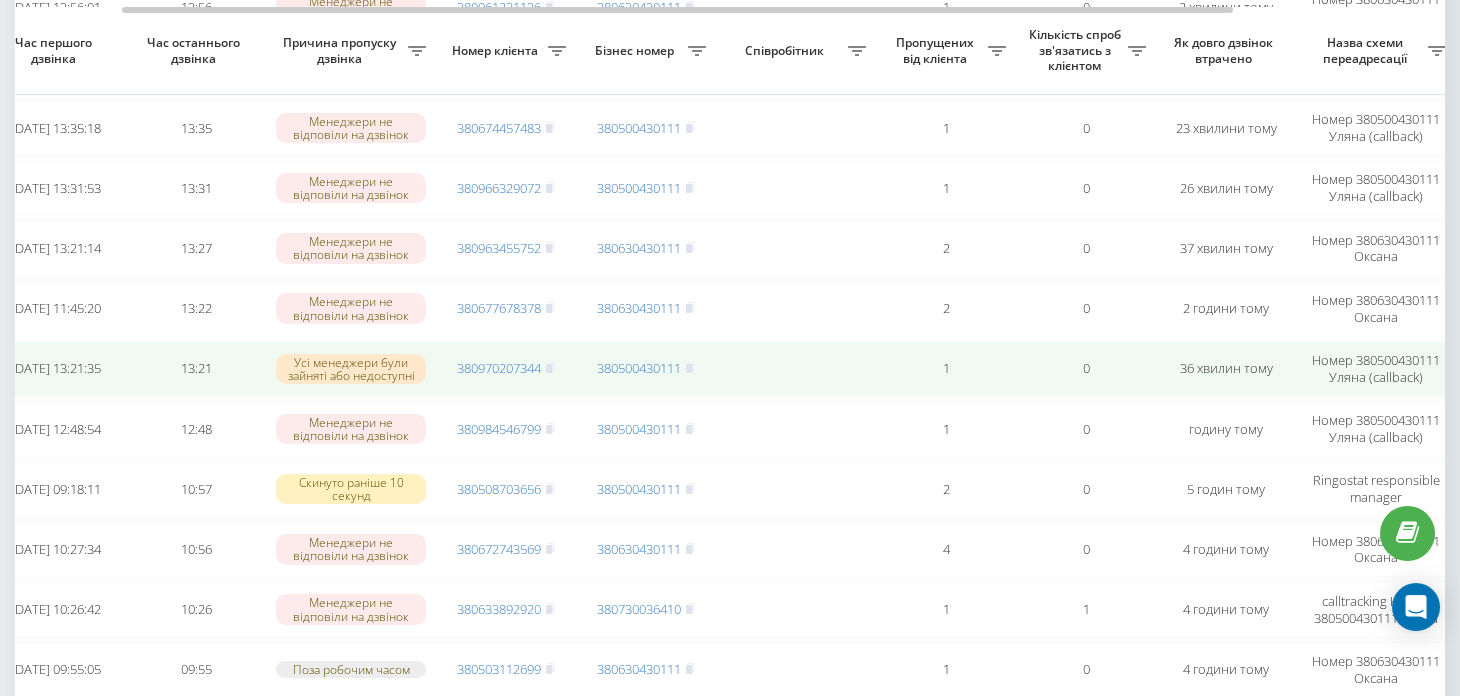 scroll, scrollTop: 300, scrollLeft: 0, axis: vertical 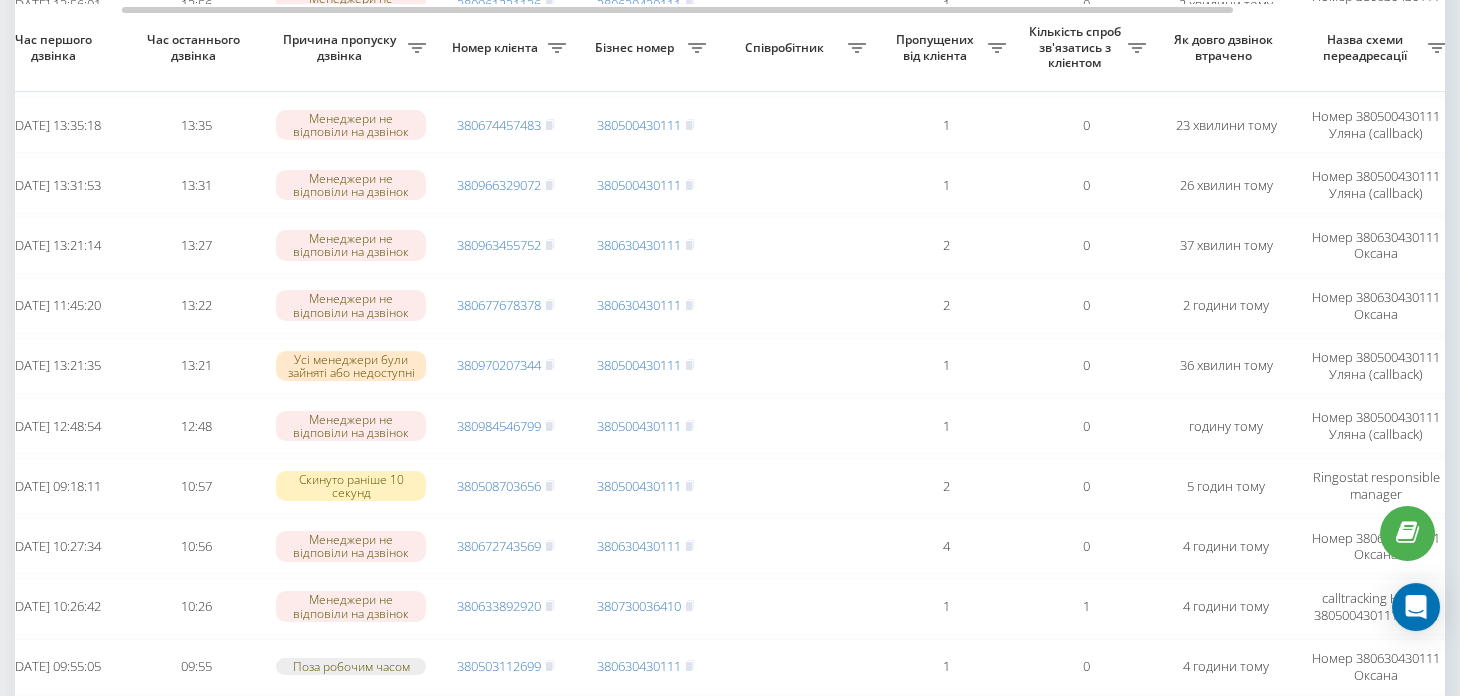 click on "Час першого дзвінка" at bounding box center [56, 48] 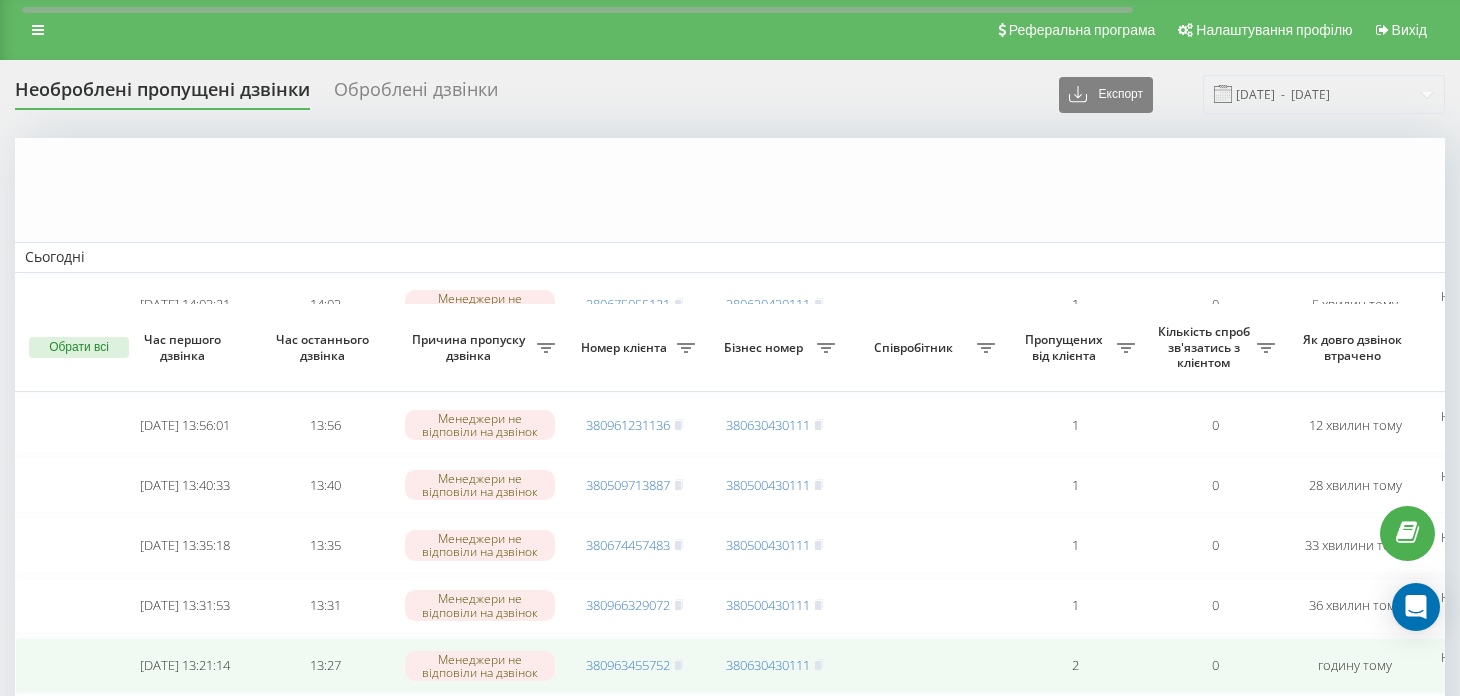 scroll, scrollTop: 300, scrollLeft: 0, axis: vertical 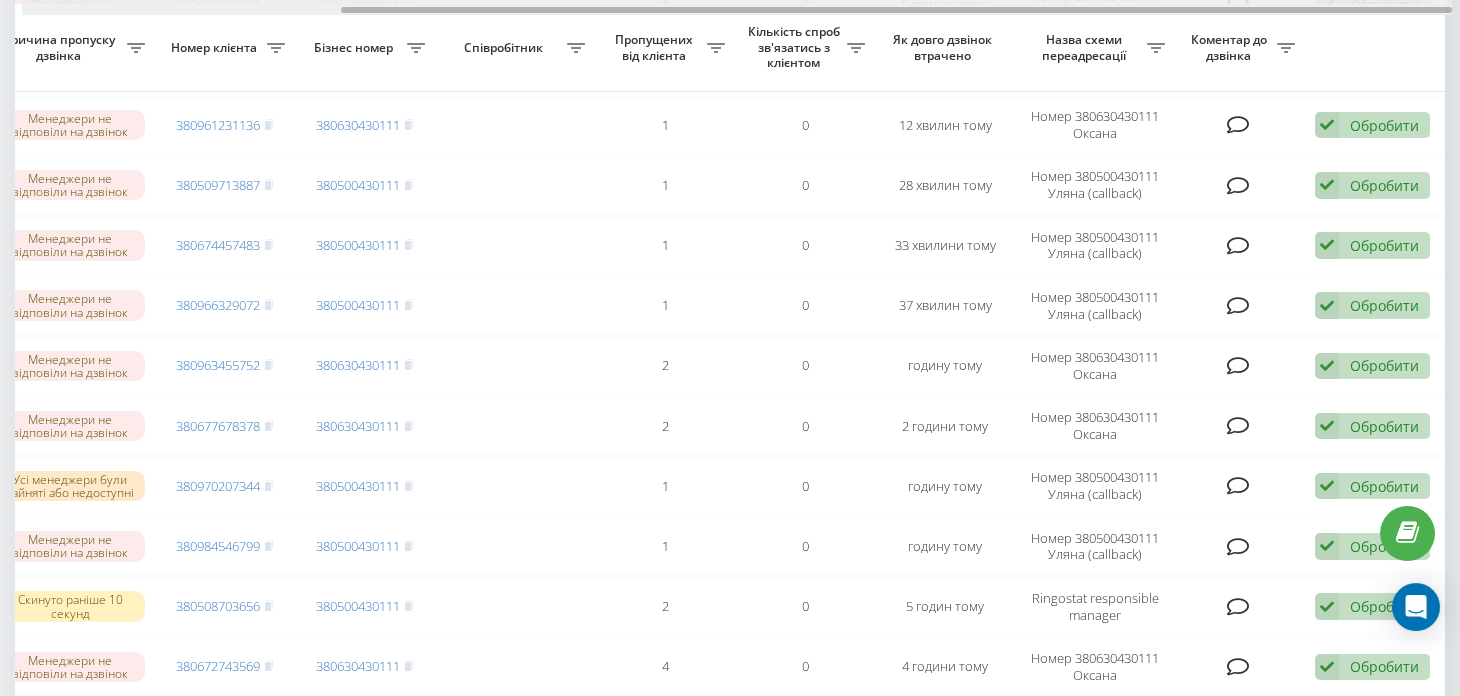 drag, startPoint x: 880, startPoint y: 8, endPoint x: 1202, endPoint y: -7, distance: 322.34918 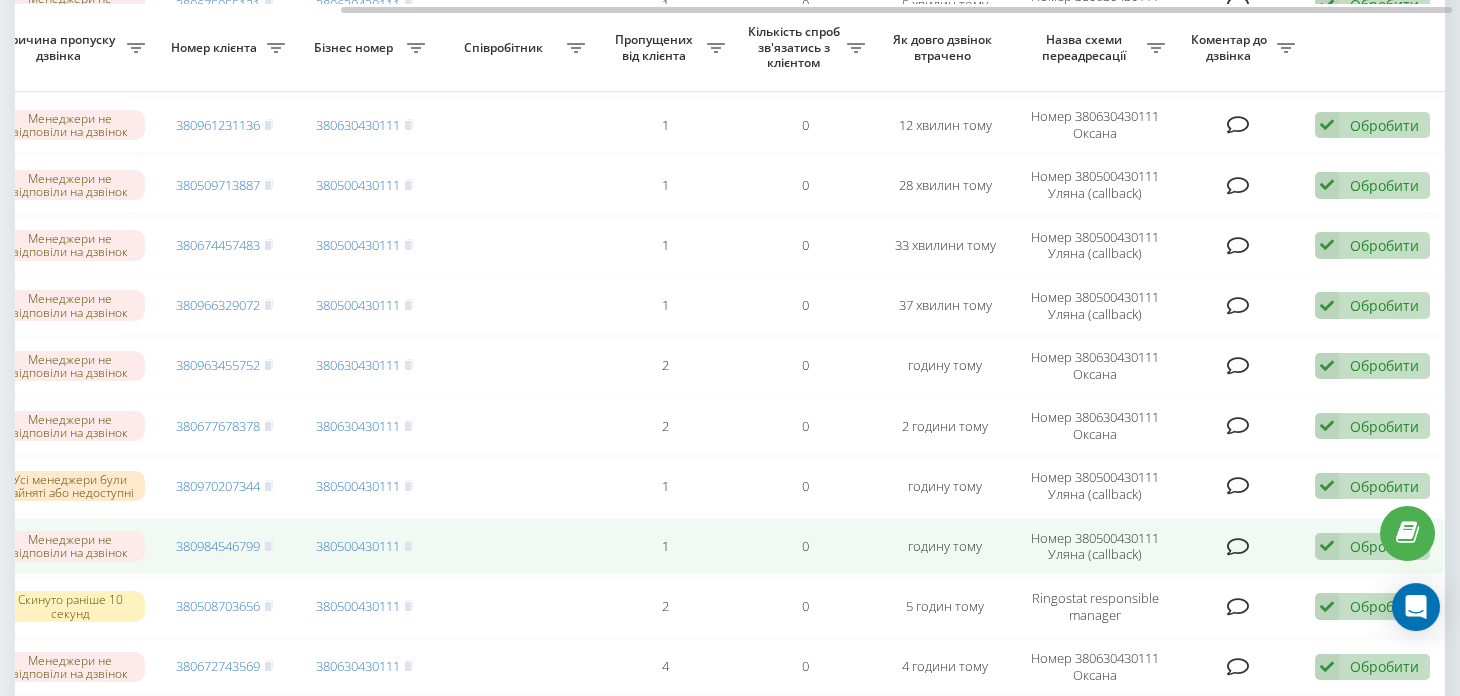 click on "Обробити" at bounding box center [1384, 546] 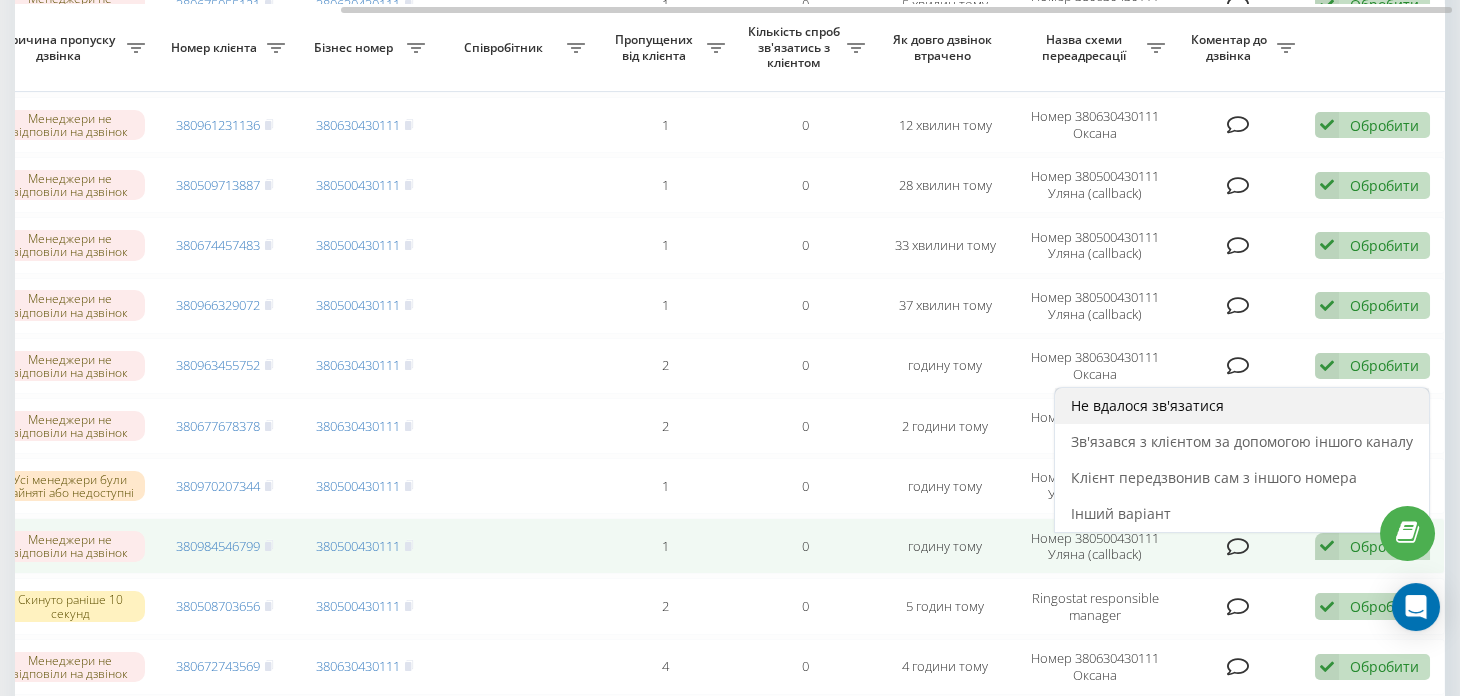 click on "Не вдалося зв'язатися" at bounding box center [1242, 406] 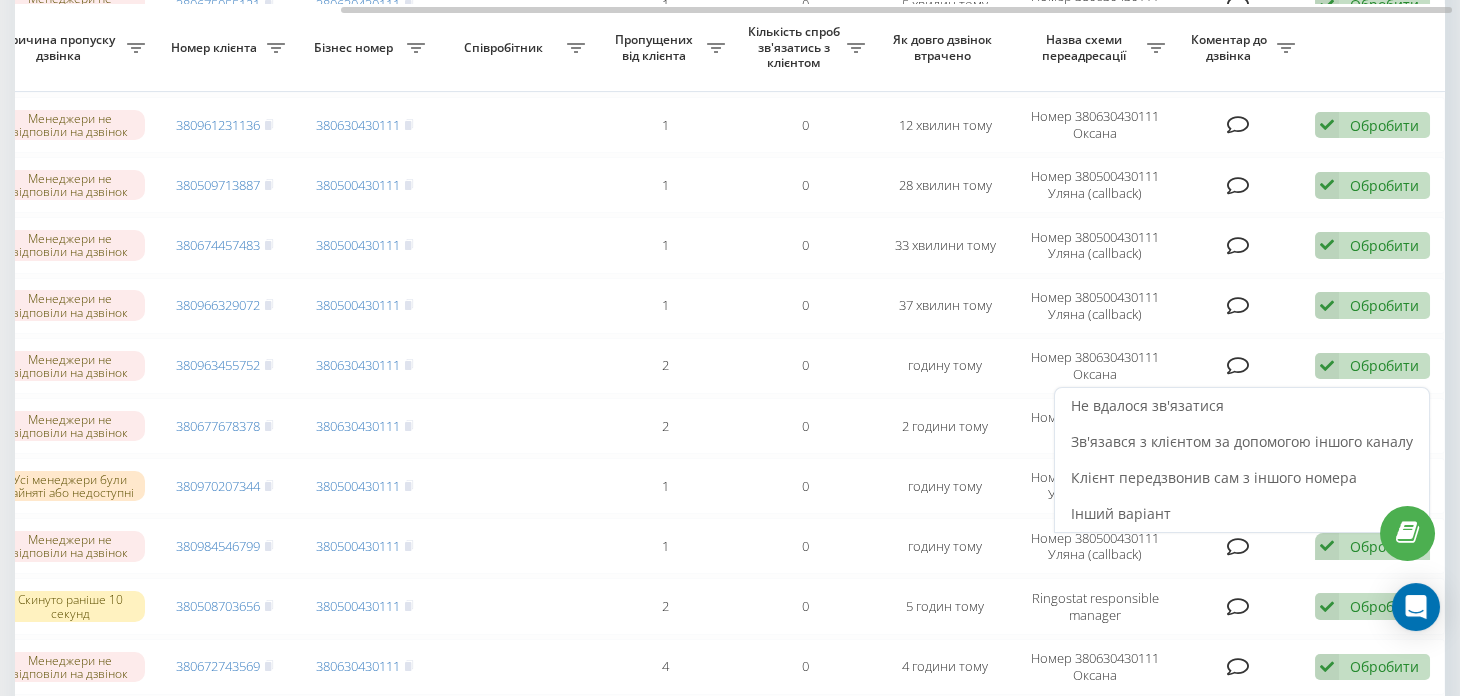 scroll, scrollTop: 0, scrollLeft: 0, axis: both 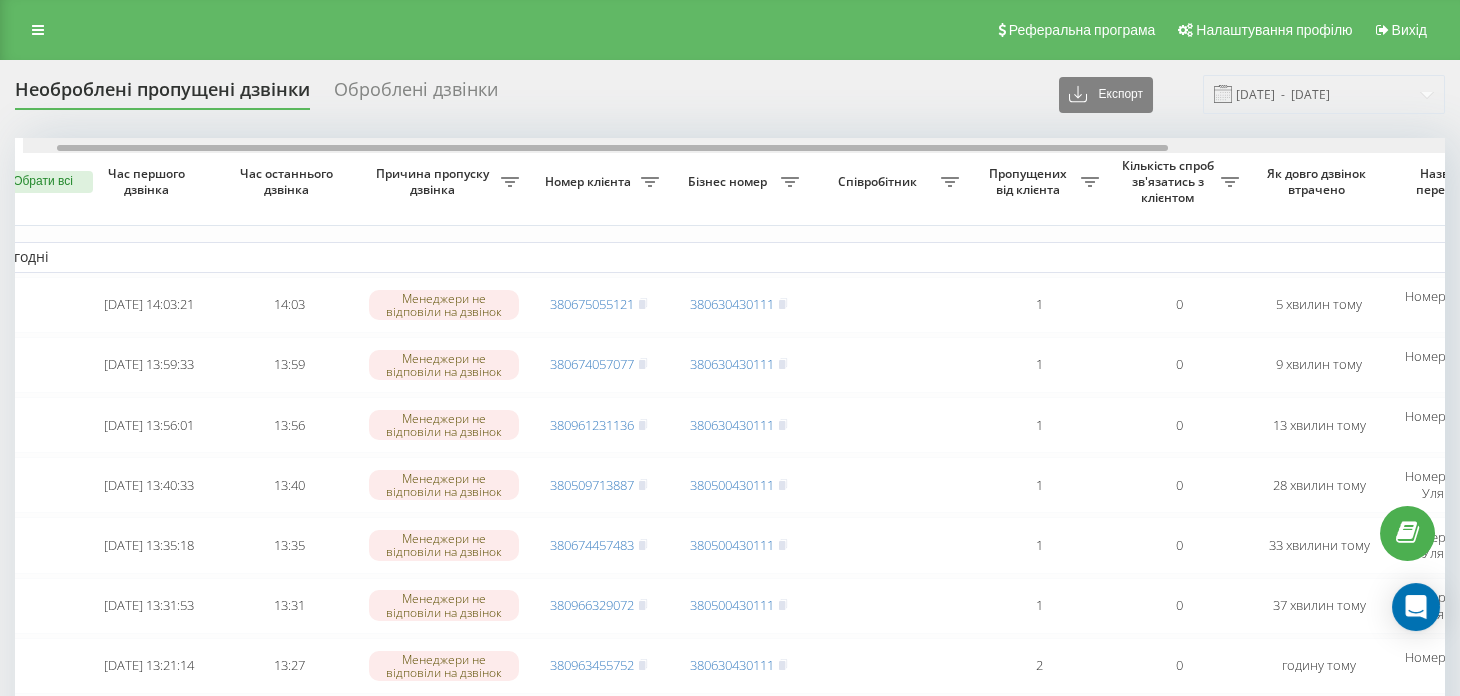 drag, startPoint x: 887, startPoint y: 148, endPoint x: 915, endPoint y: 163, distance: 31.764761 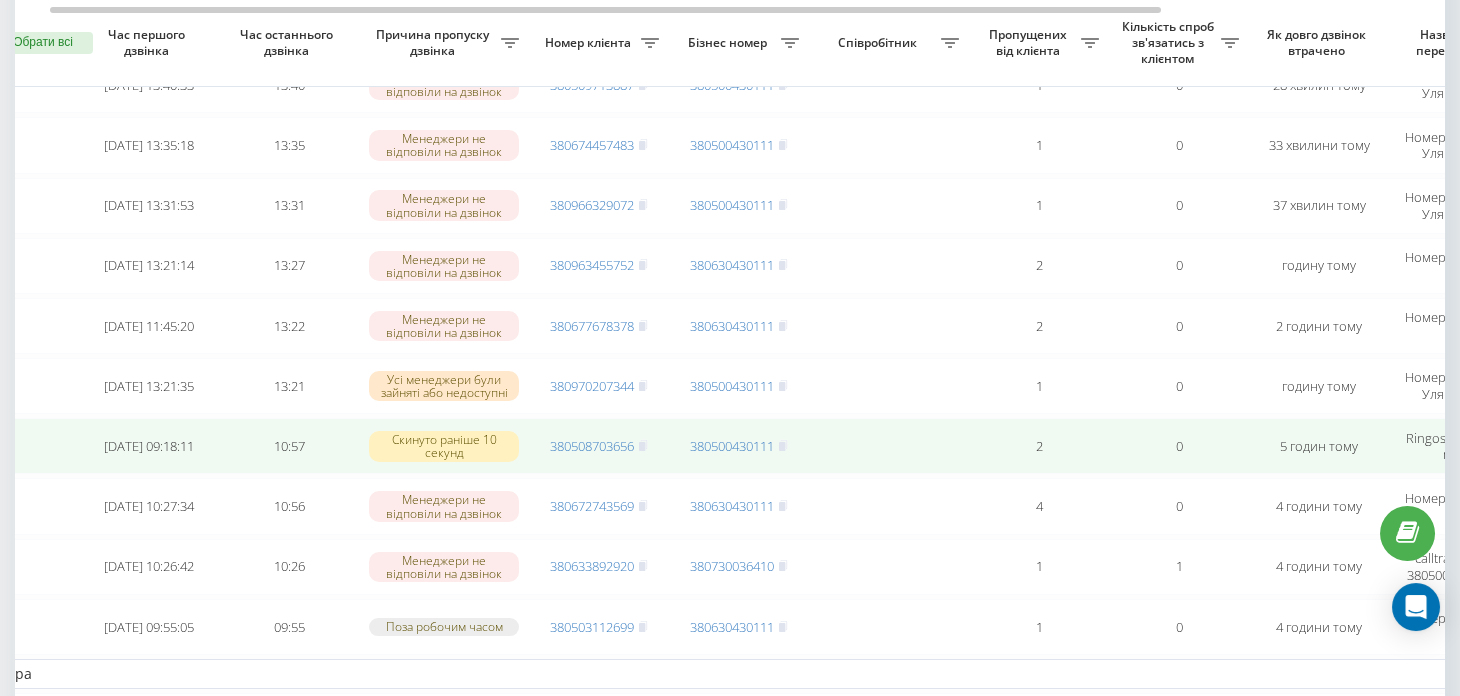 scroll, scrollTop: 0, scrollLeft: 0, axis: both 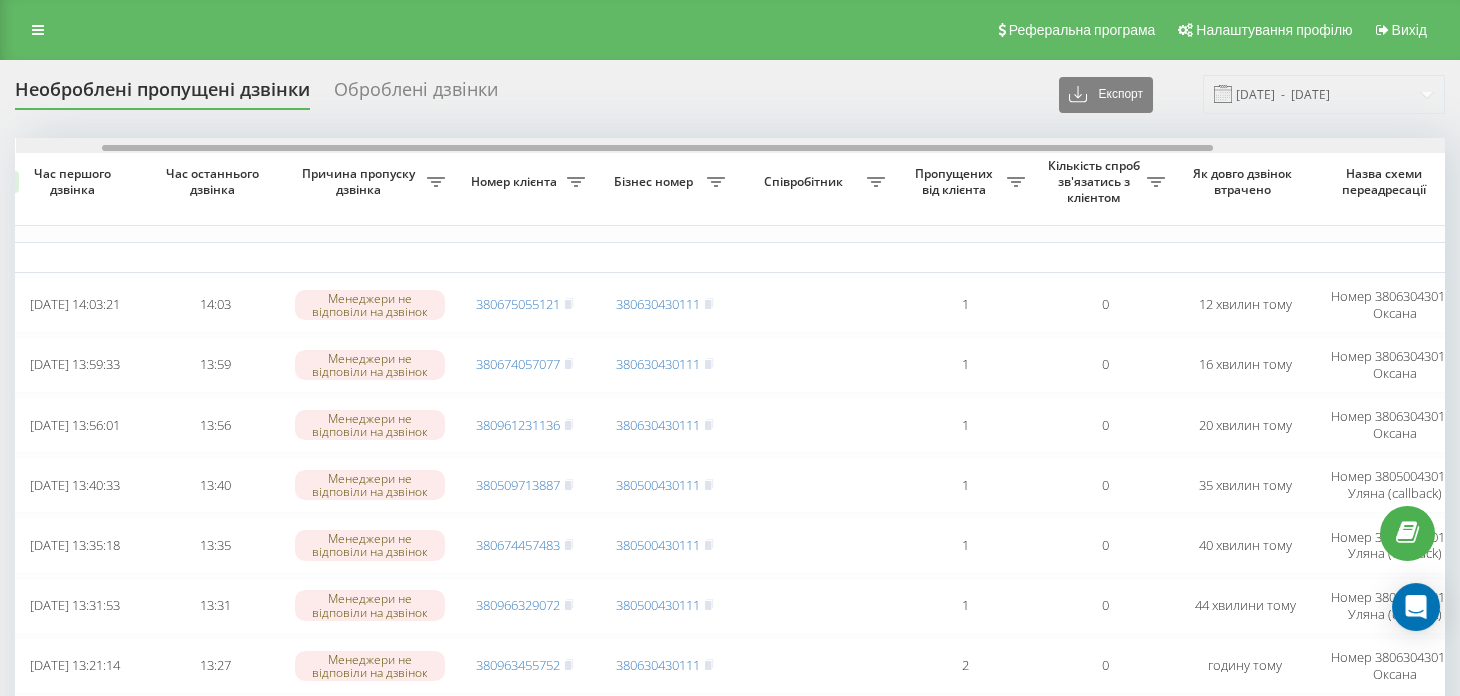 drag, startPoint x: 807, startPoint y: 145, endPoint x: 893, endPoint y: 145, distance: 86 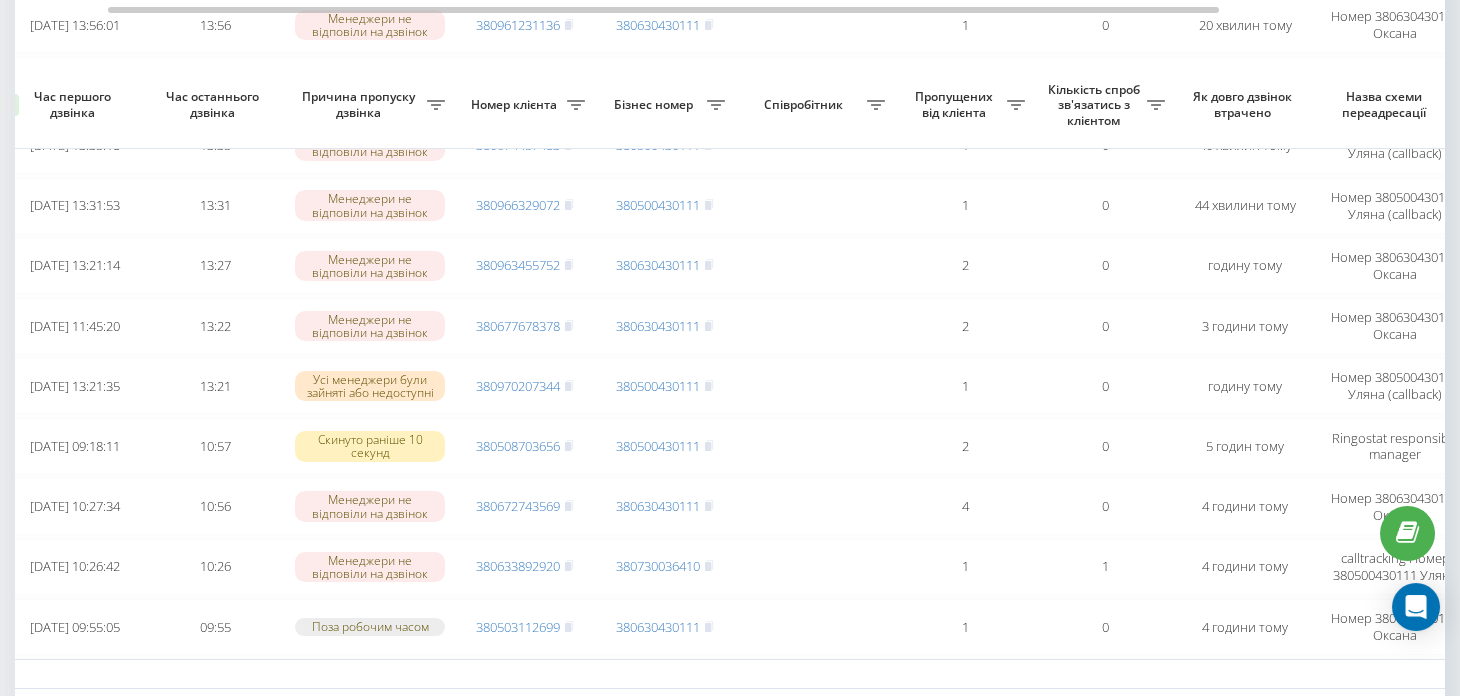 scroll, scrollTop: 499, scrollLeft: 0, axis: vertical 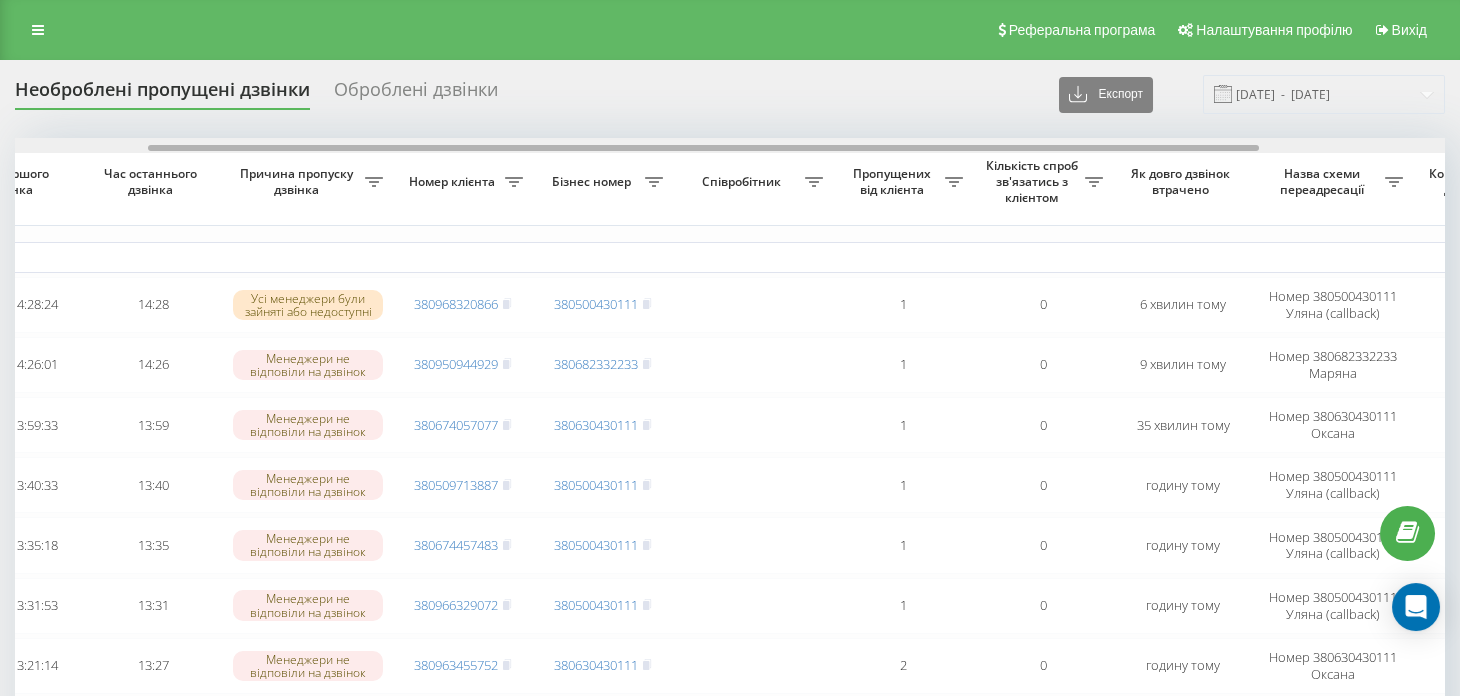 drag, startPoint x: 1057, startPoint y: 146, endPoint x: 1191, endPoint y: 141, distance: 134.09325 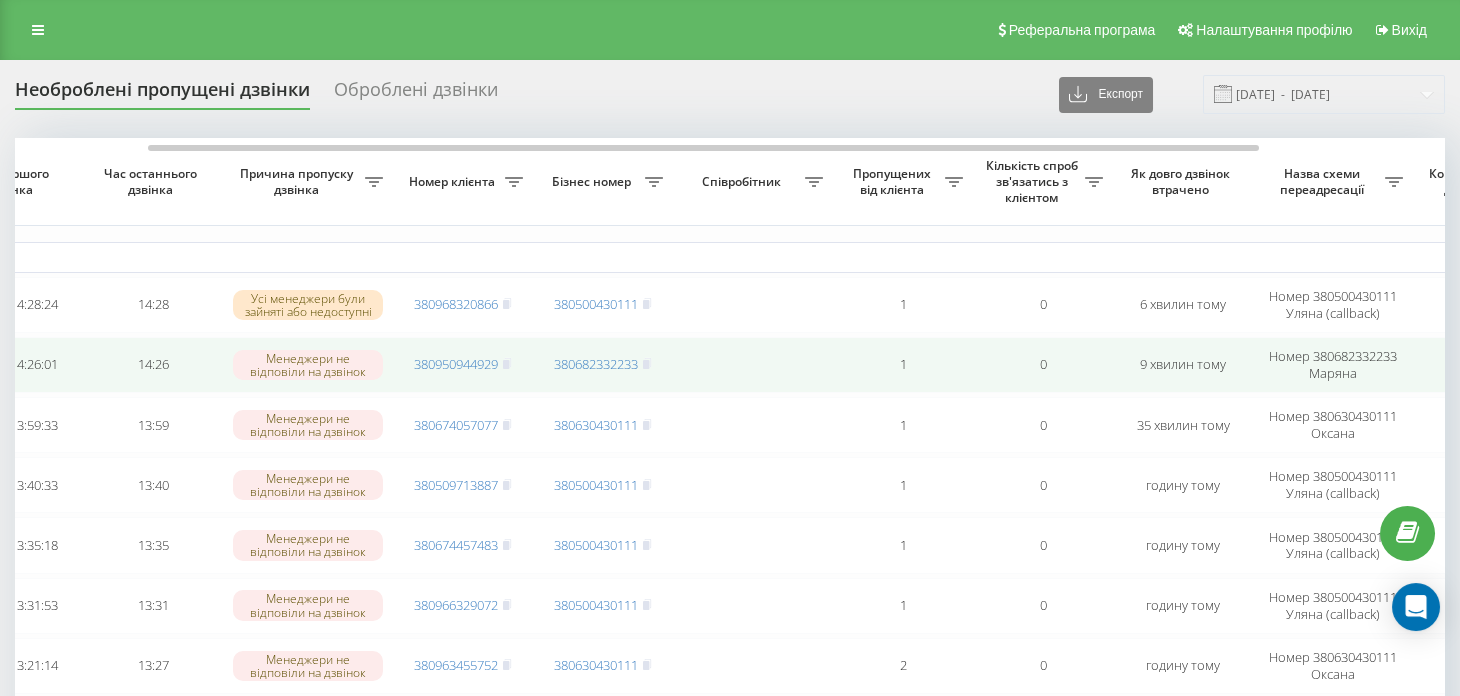 scroll, scrollTop: 0, scrollLeft: 0, axis: both 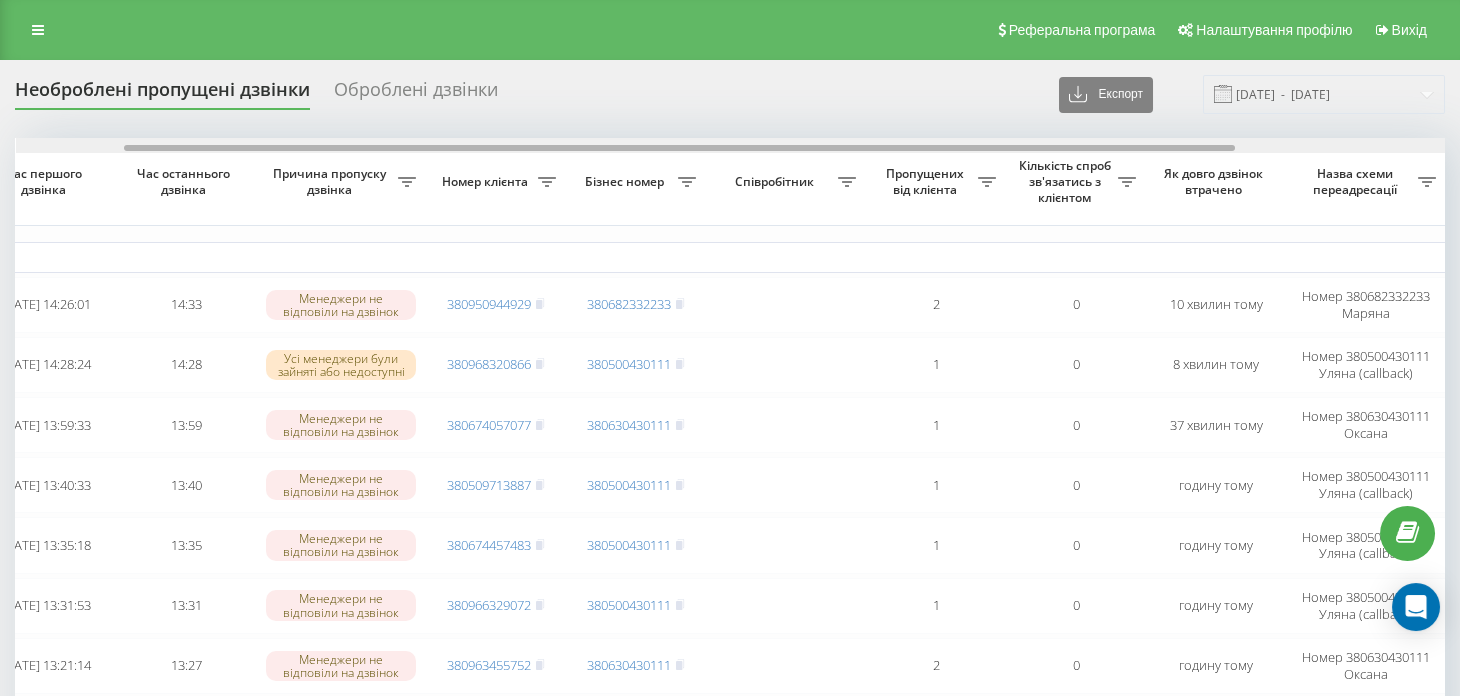 drag, startPoint x: 824, startPoint y: 147, endPoint x: 933, endPoint y: 141, distance: 109.165016 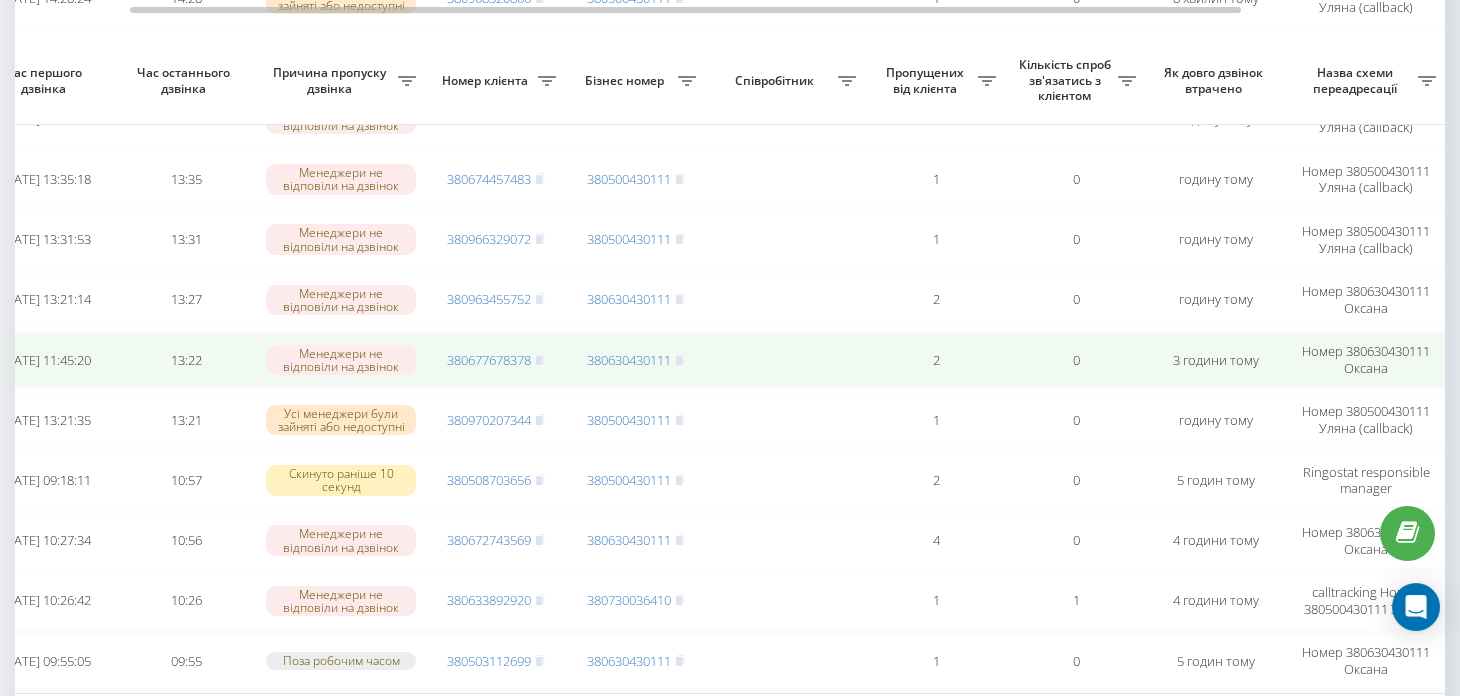 scroll, scrollTop: 400, scrollLeft: 0, axis: vertical 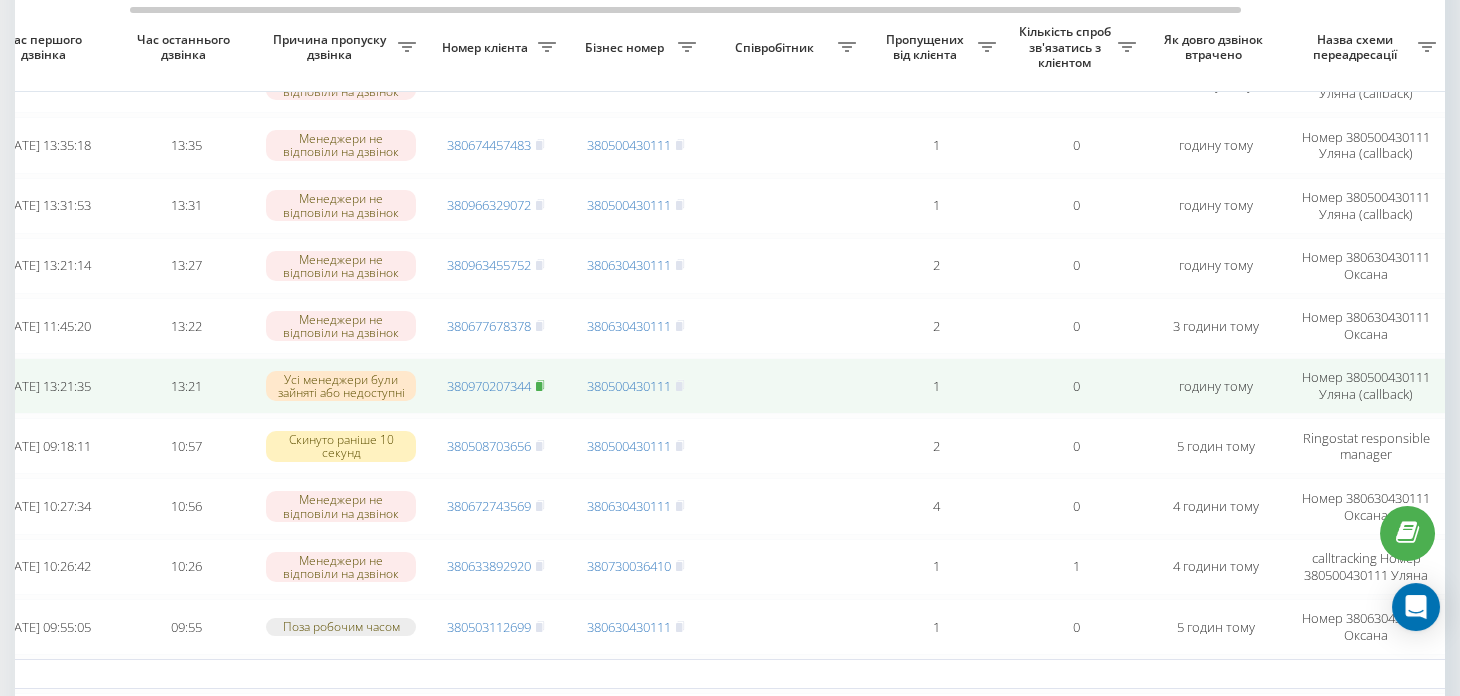 click 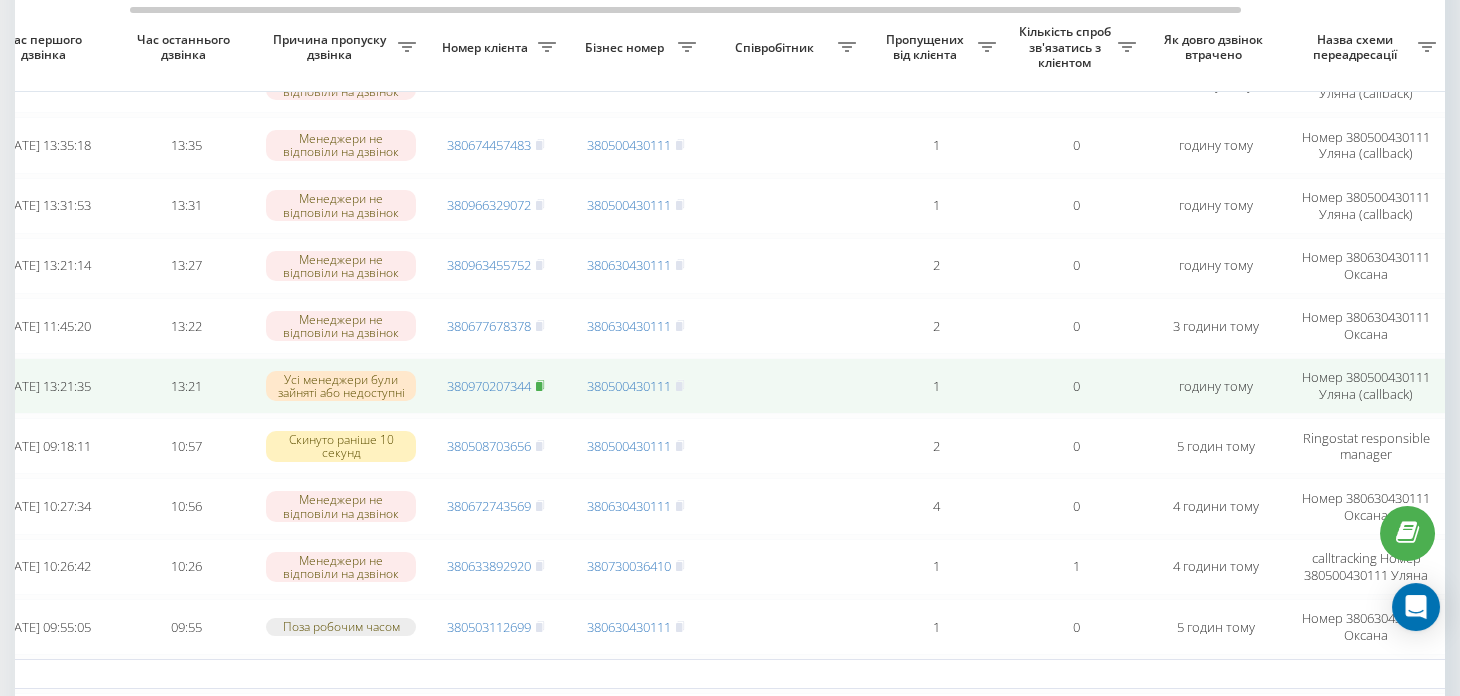 click 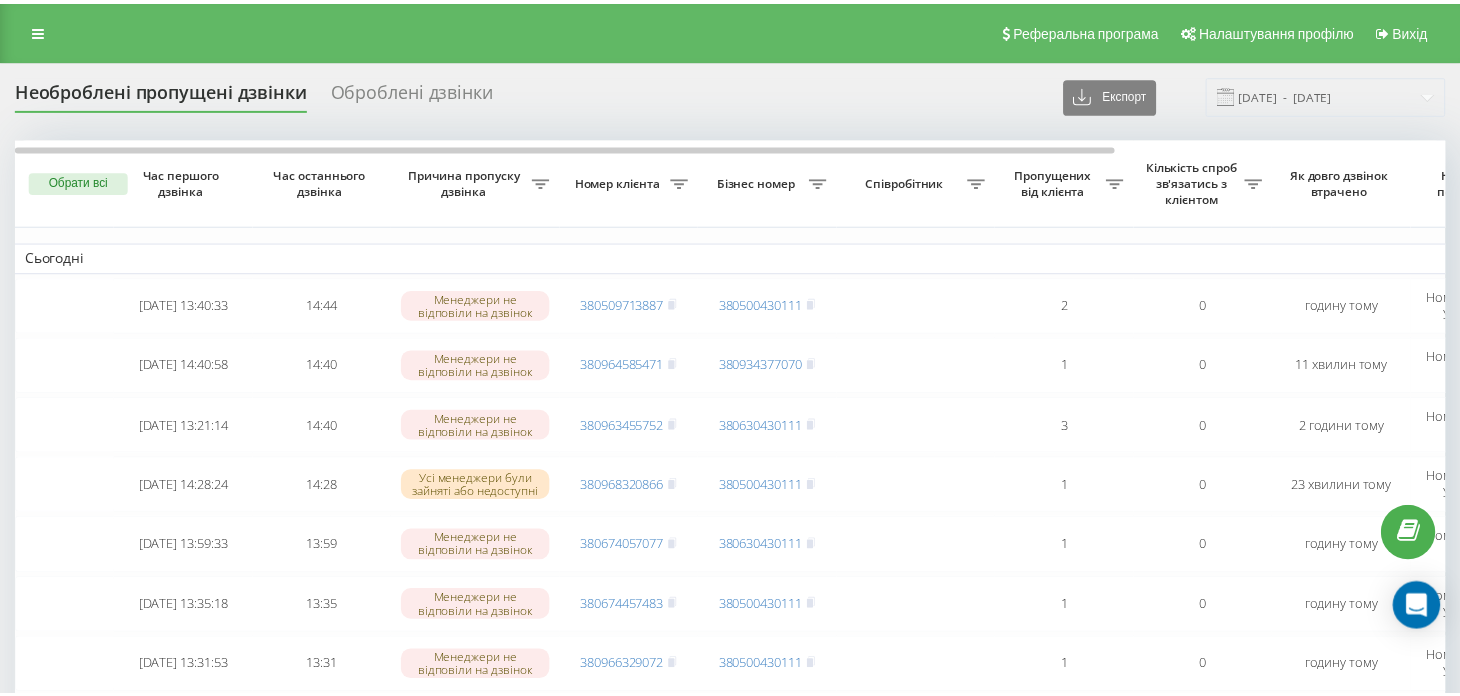 scroll, scrollTop: 0, scrollLeft: 0, axis: both 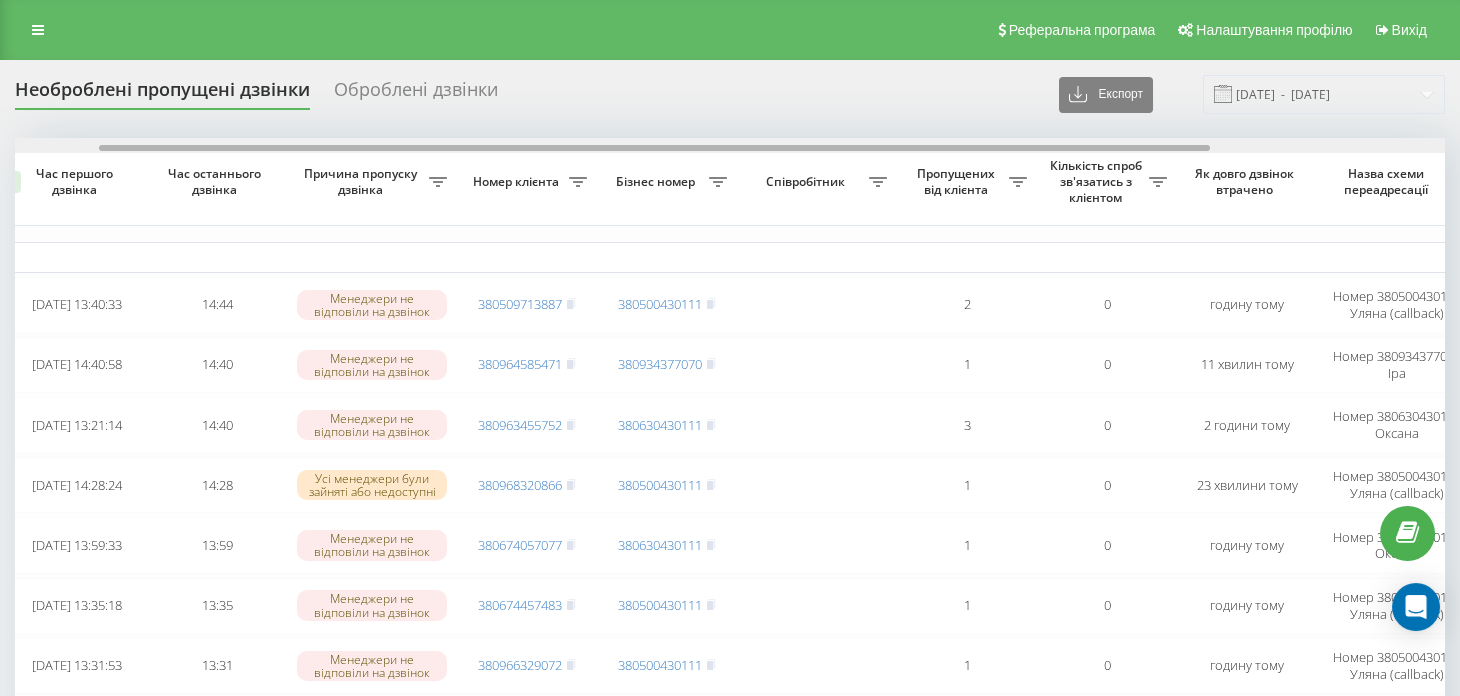 drag, startPoint x: 1085, startPoint y: 148, endPoint x: 1169, endPoint y: 141, distance: 84.29116 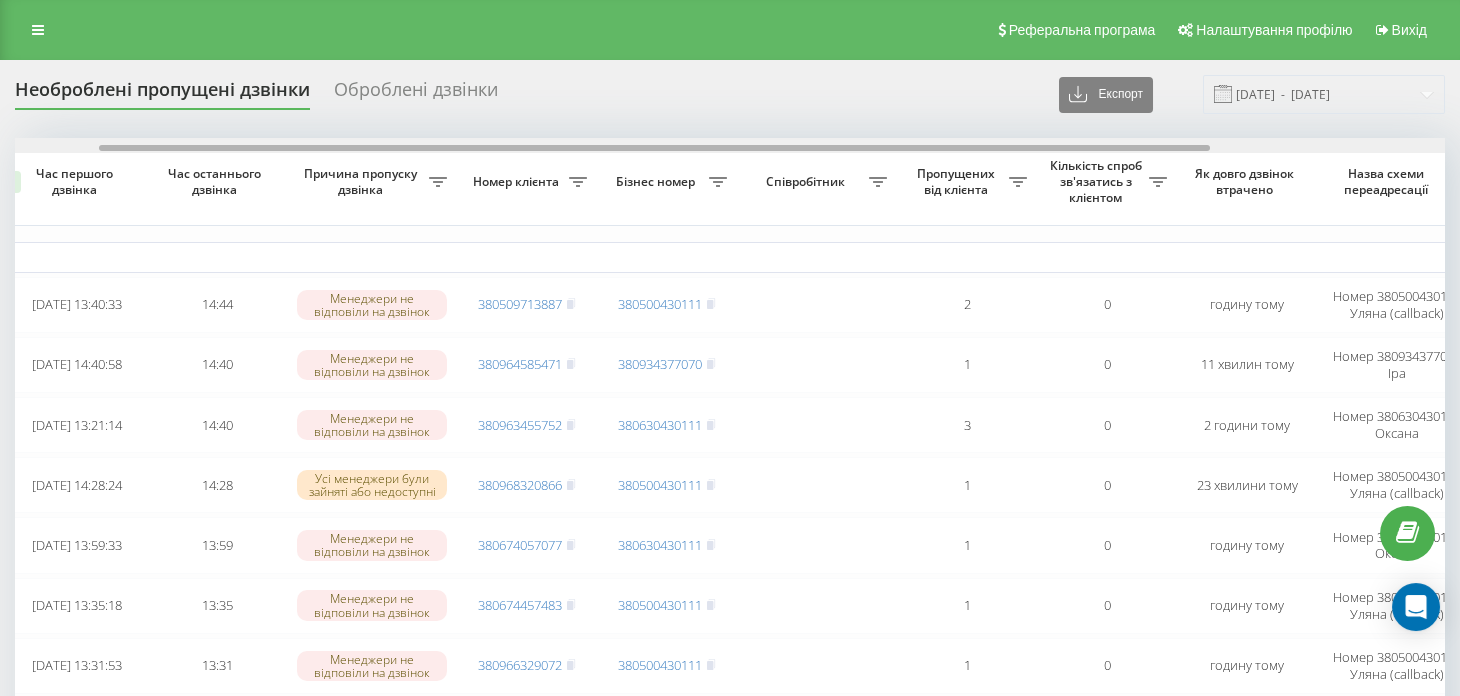 click at bounding box center (730, 145) 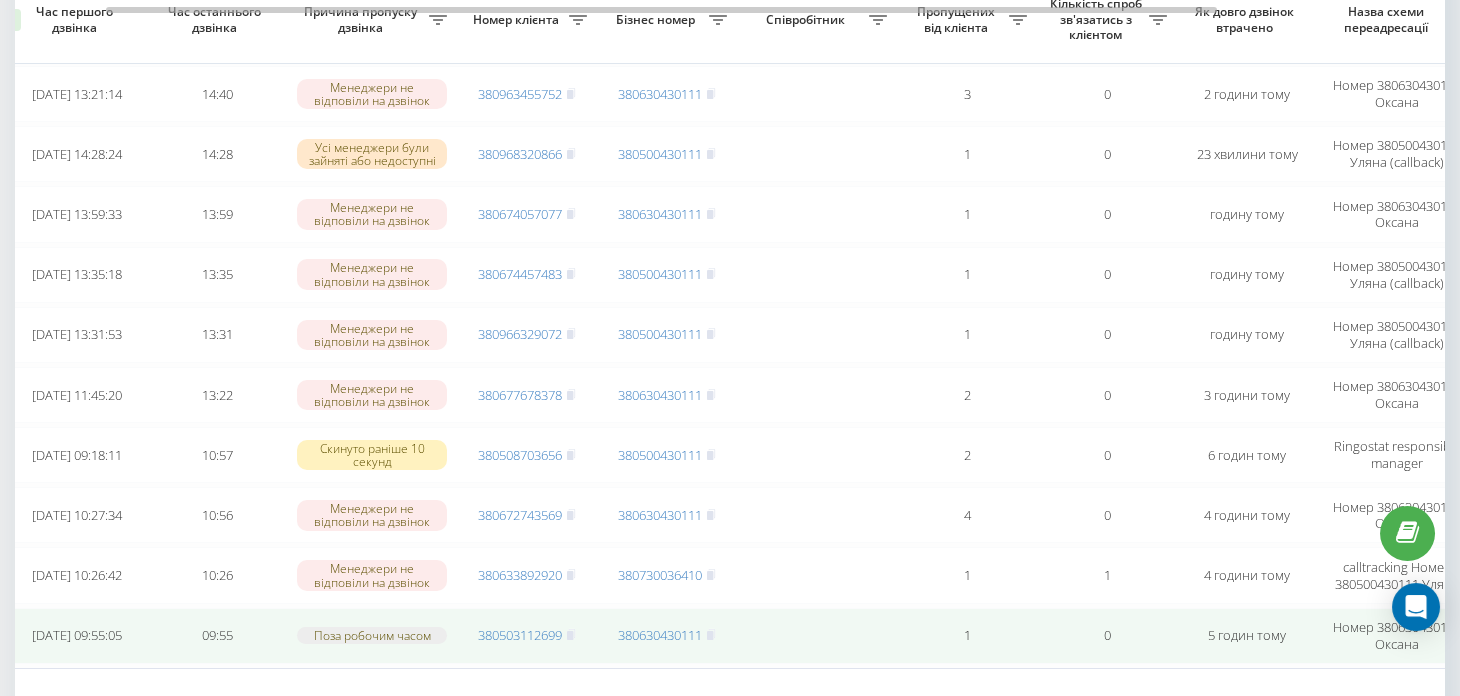scroll, scrollTop: 300, scrollLeft: 0, axis: vertical 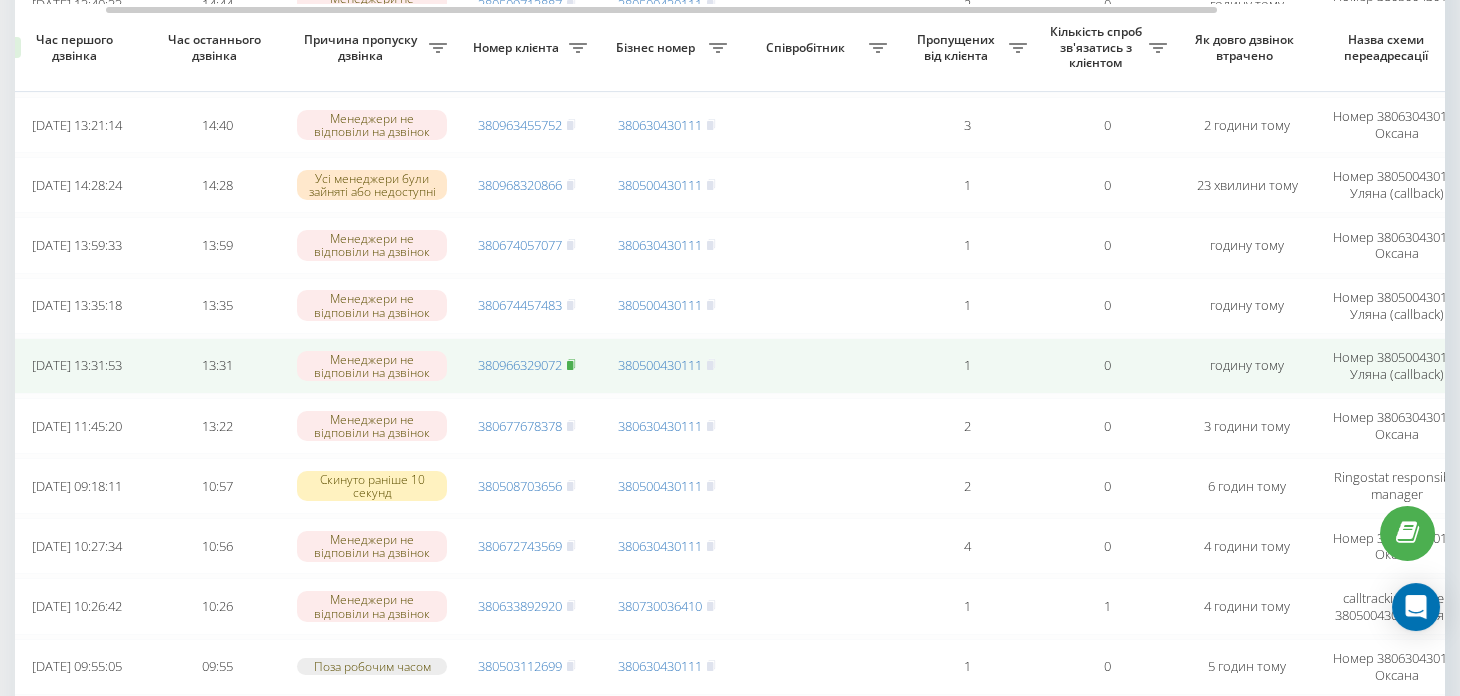 click 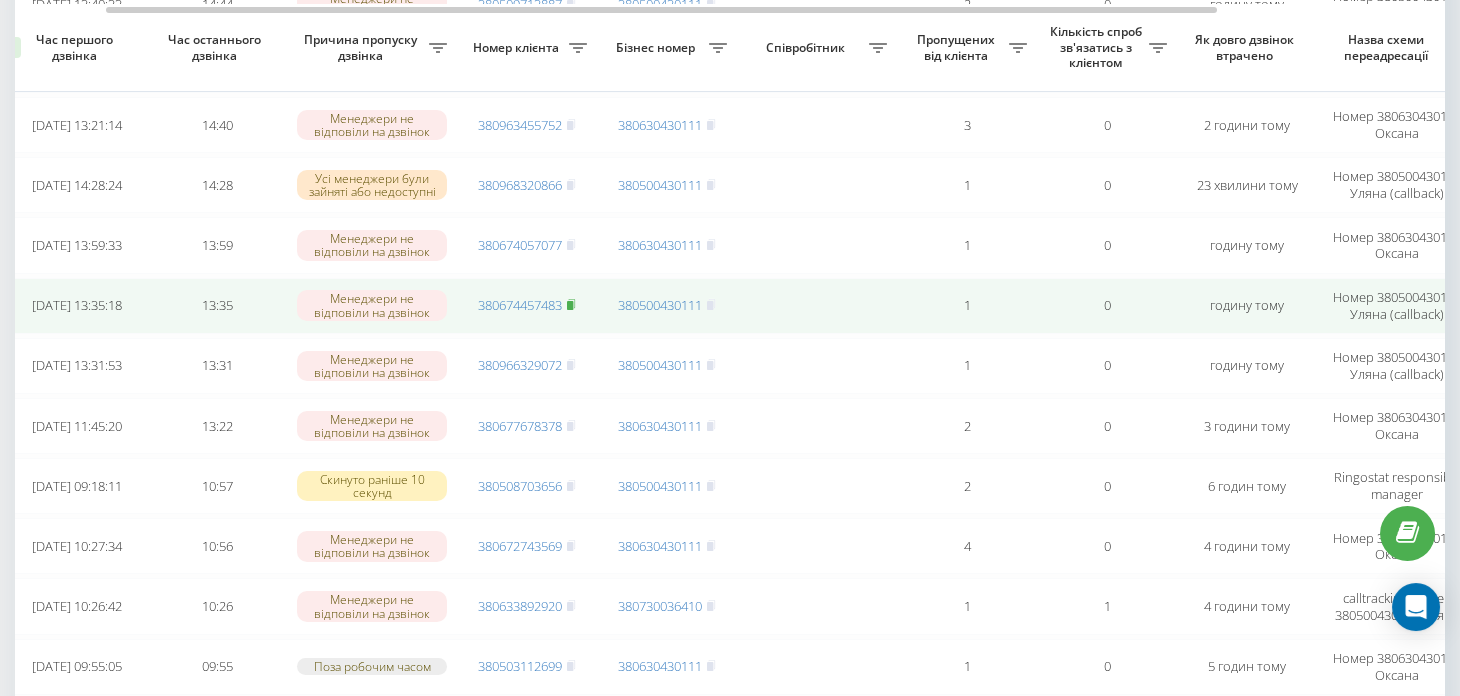 click 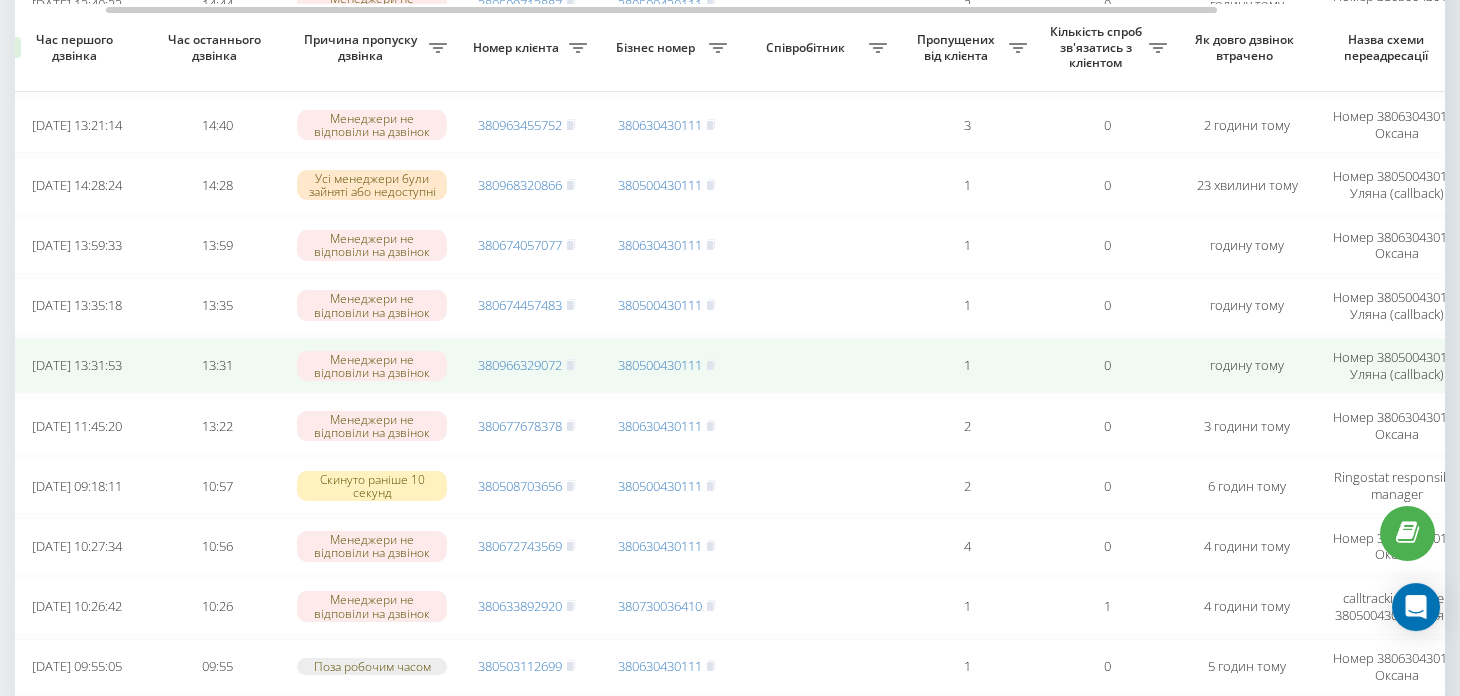 click on "0" at bounding box center [1107, 366] 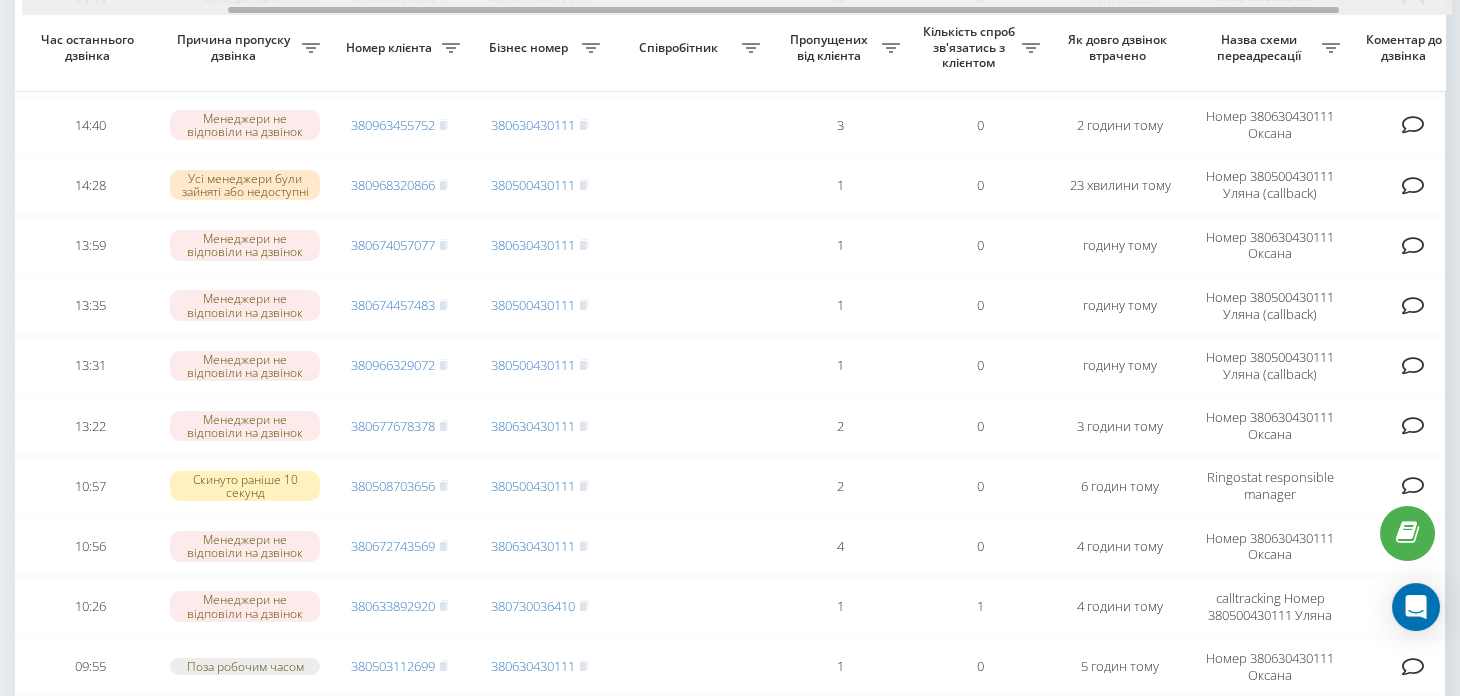 scroll, scrollTop: 0, scrollLeft: 333, axis: horizontal 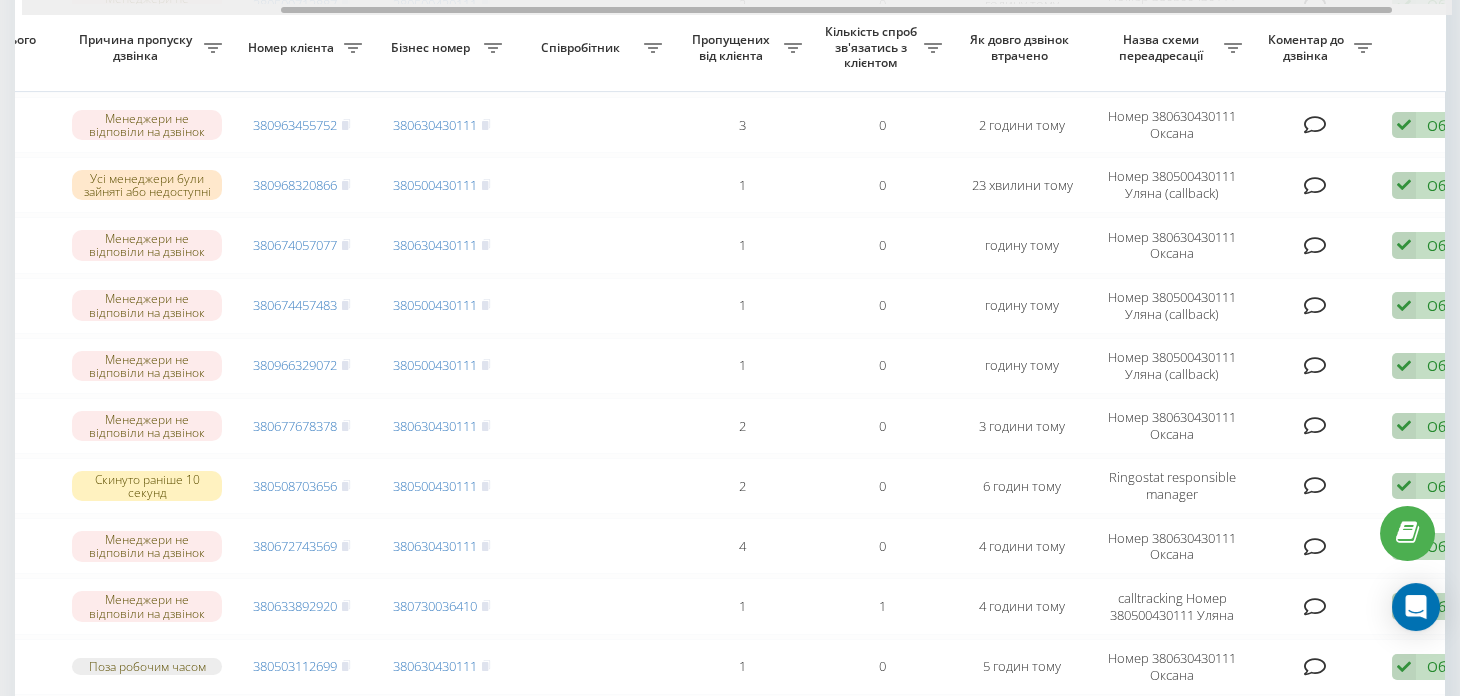 drag, startPoint x: 877, startPoint y: 7, endPoint x: 1052, endPoint y: 25, distance: 175.92328 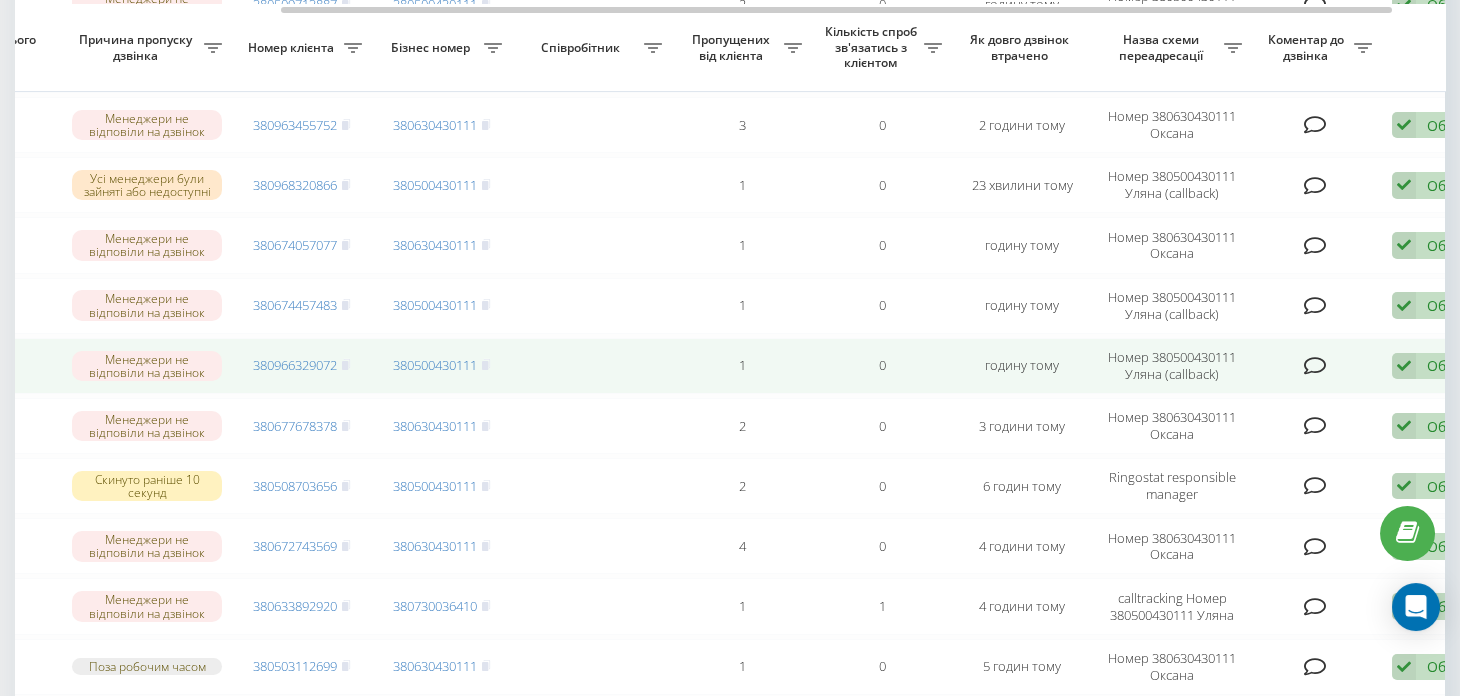 click at bounding box center [1404, 366] 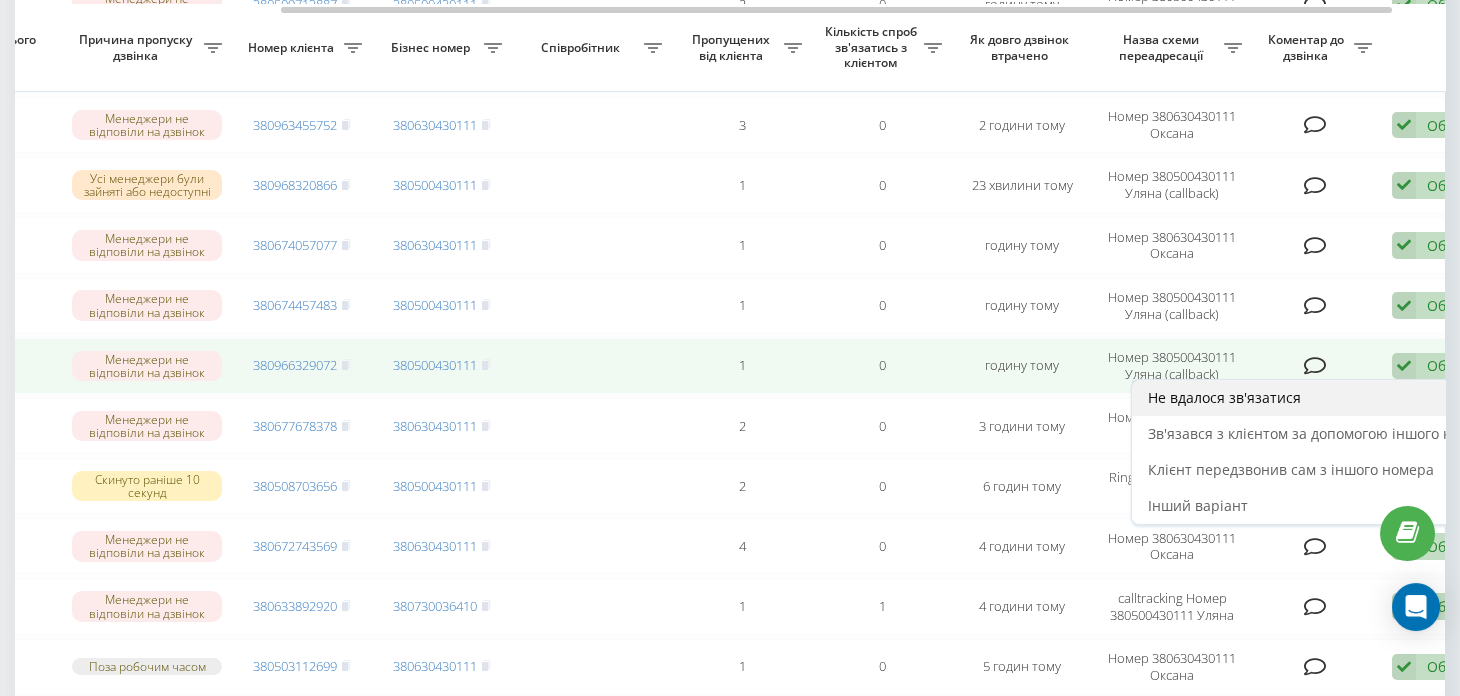 click on "Не вдалося зв'язатися" at bounding box center (1319, 398) 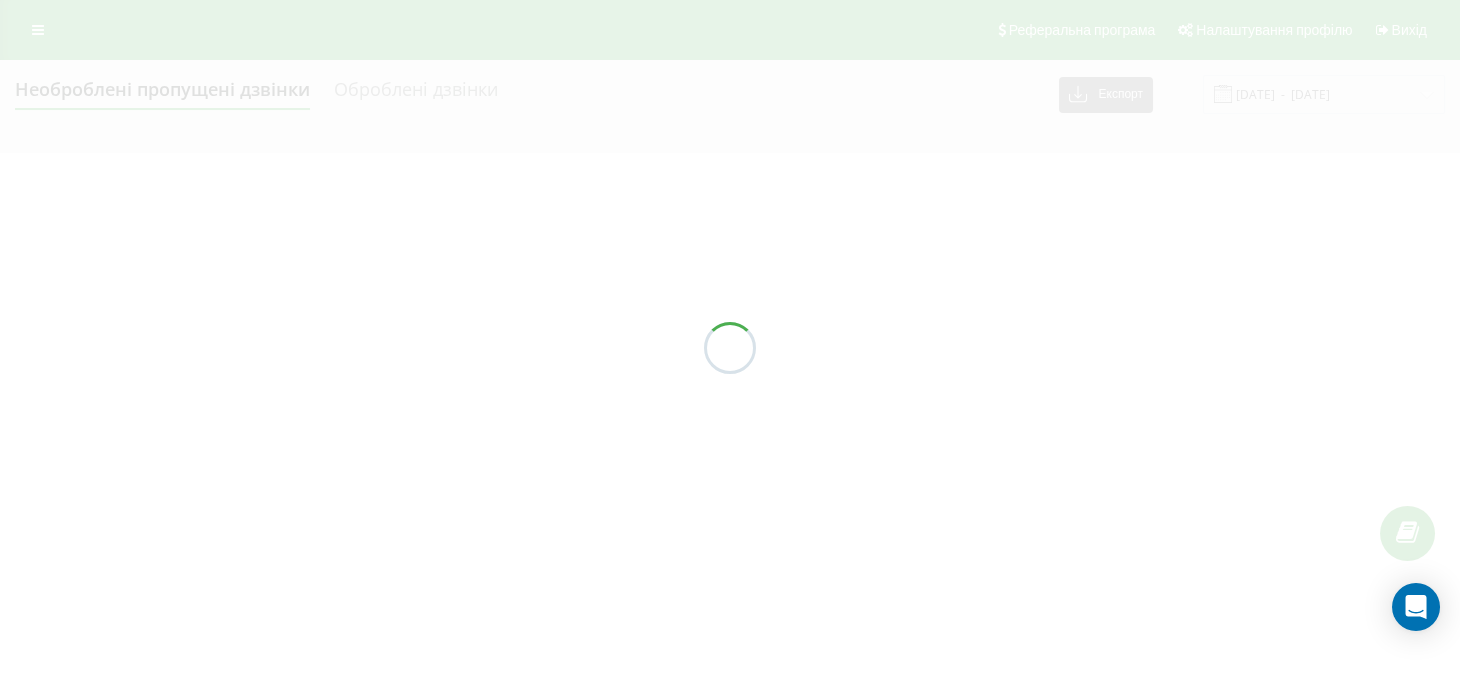 scroll, scrollTop: 0, scrollLeft: 0, axis: both 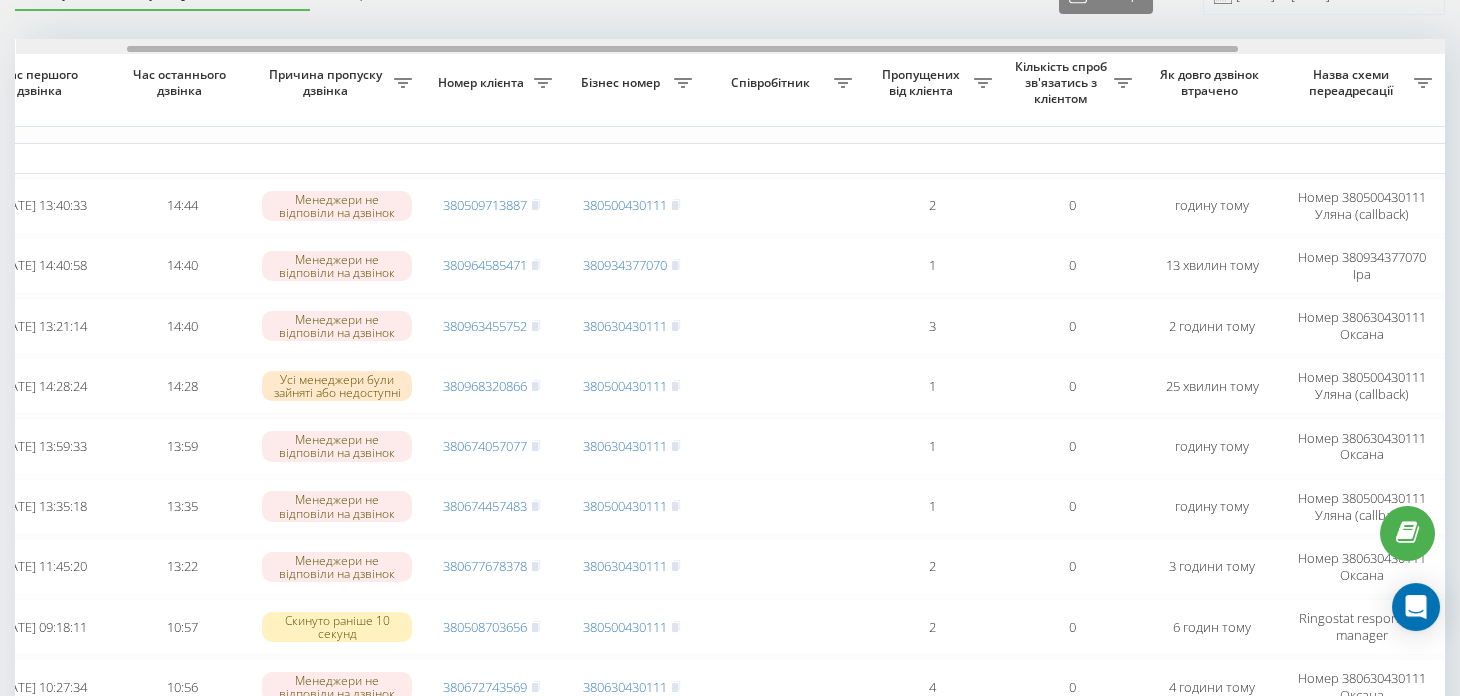 drag, startPoint x: 716, startPoint y: 48, endPoint x: 828, endPoint y: 60, distance: 112.64102 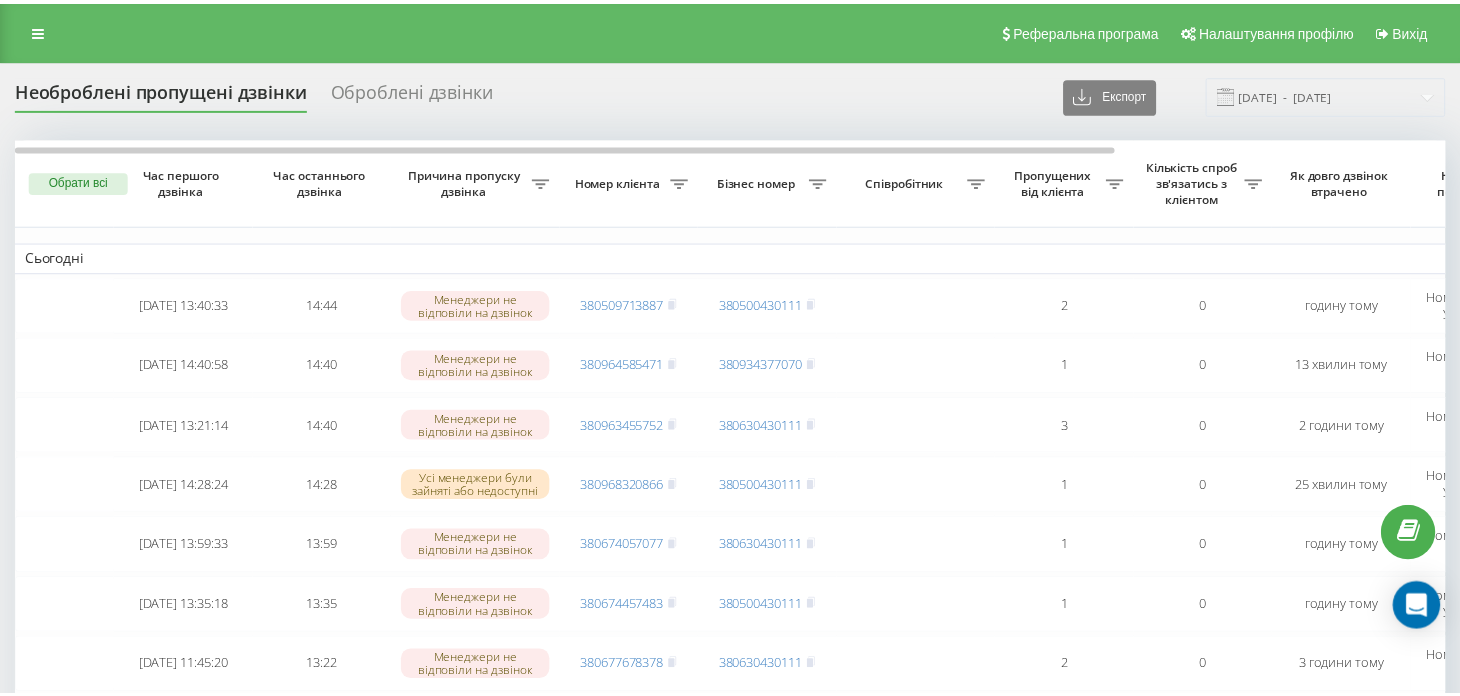 scroll, scrollTop: 0, scrollLeft: 0, axis: both 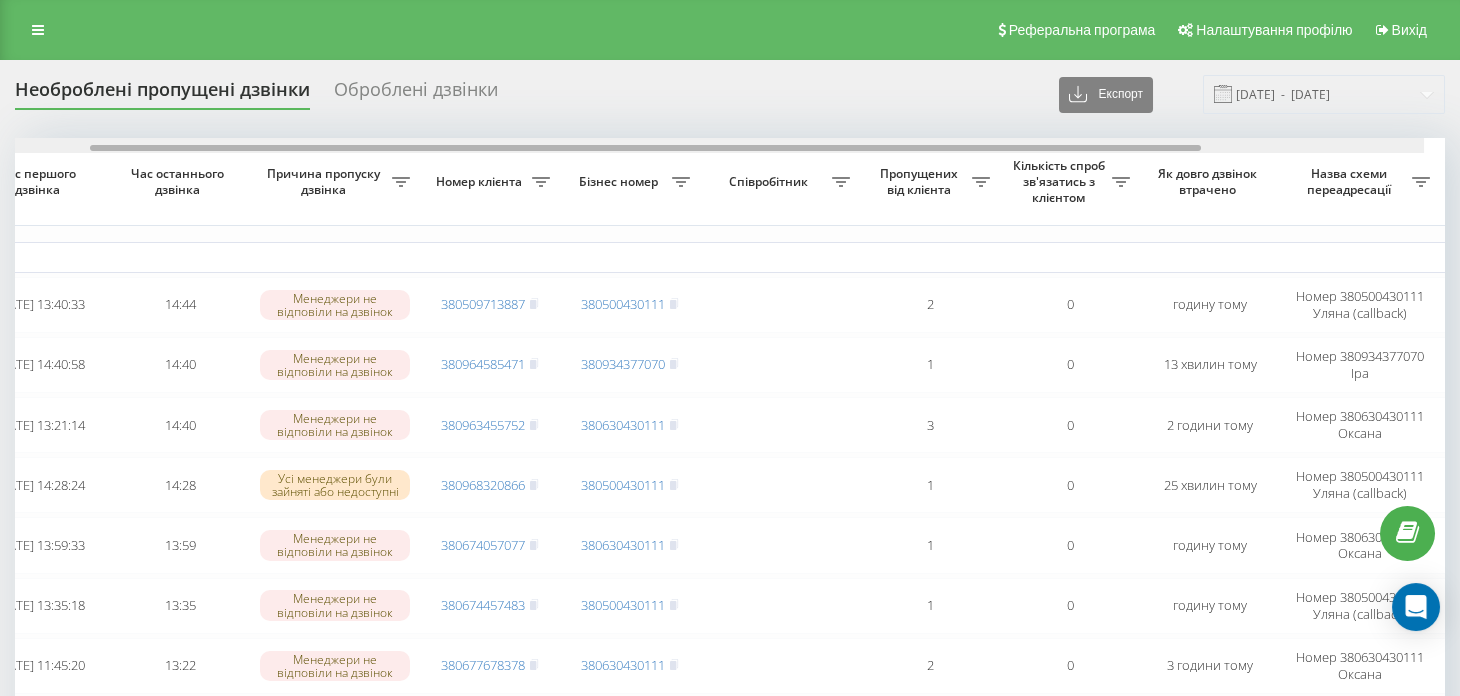 drag, startPoint x: 449, startPoint y: 147, endPoint x: 562, endPoint y: 147, distance: 113 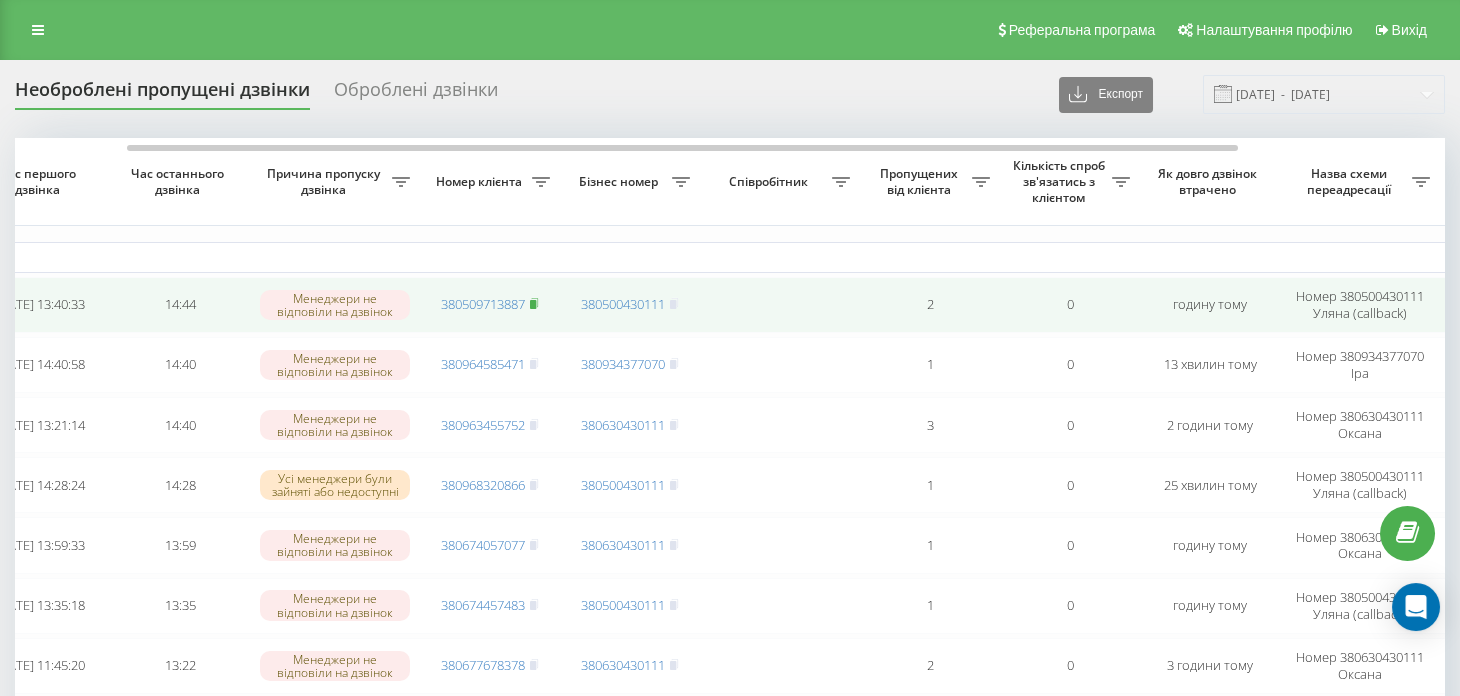 click 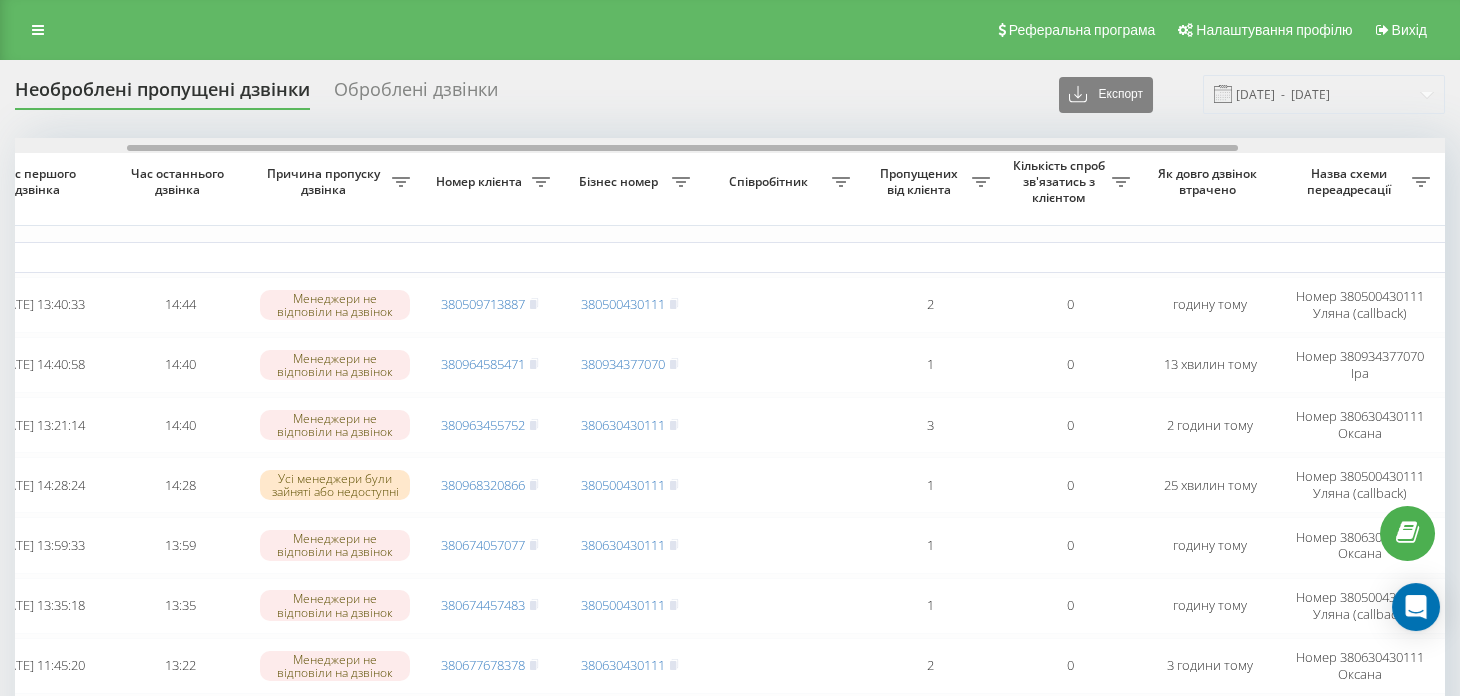 scroll, scrollTop: 0, scrollLeft: 410, axis: horizontal 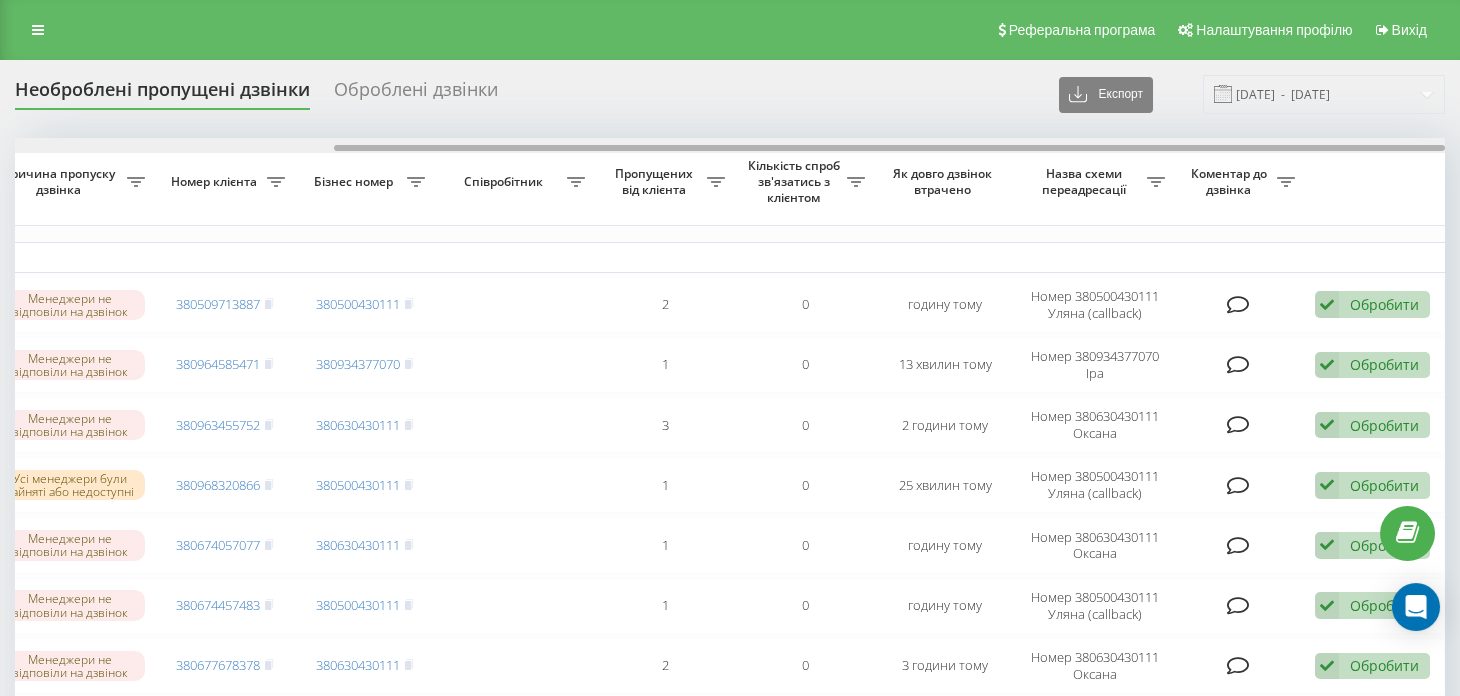 drag, startPoint x: 589, startPoint y: 144, endPoint x: 634, endPoint y: 150, distance: 45.39824 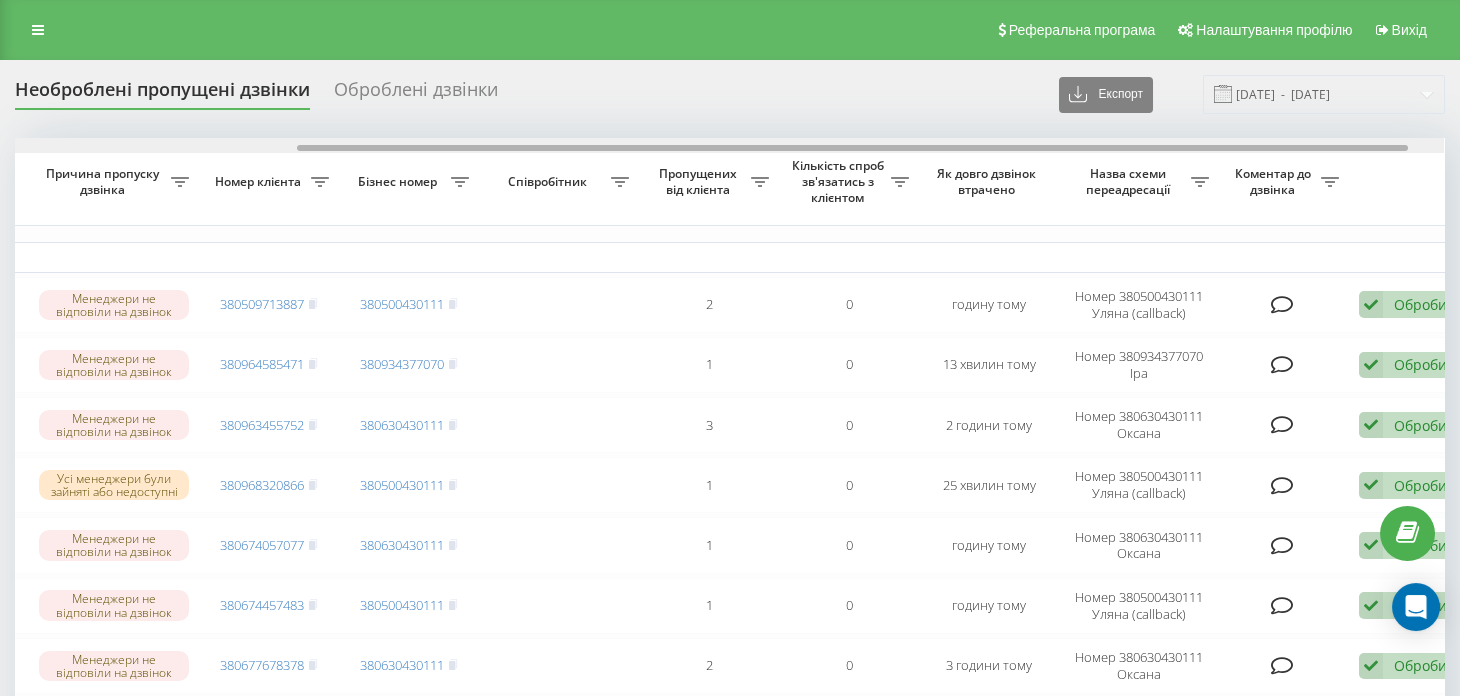 scroll, scrollTop: 0, scrollLeft: 364, axis: horizontal 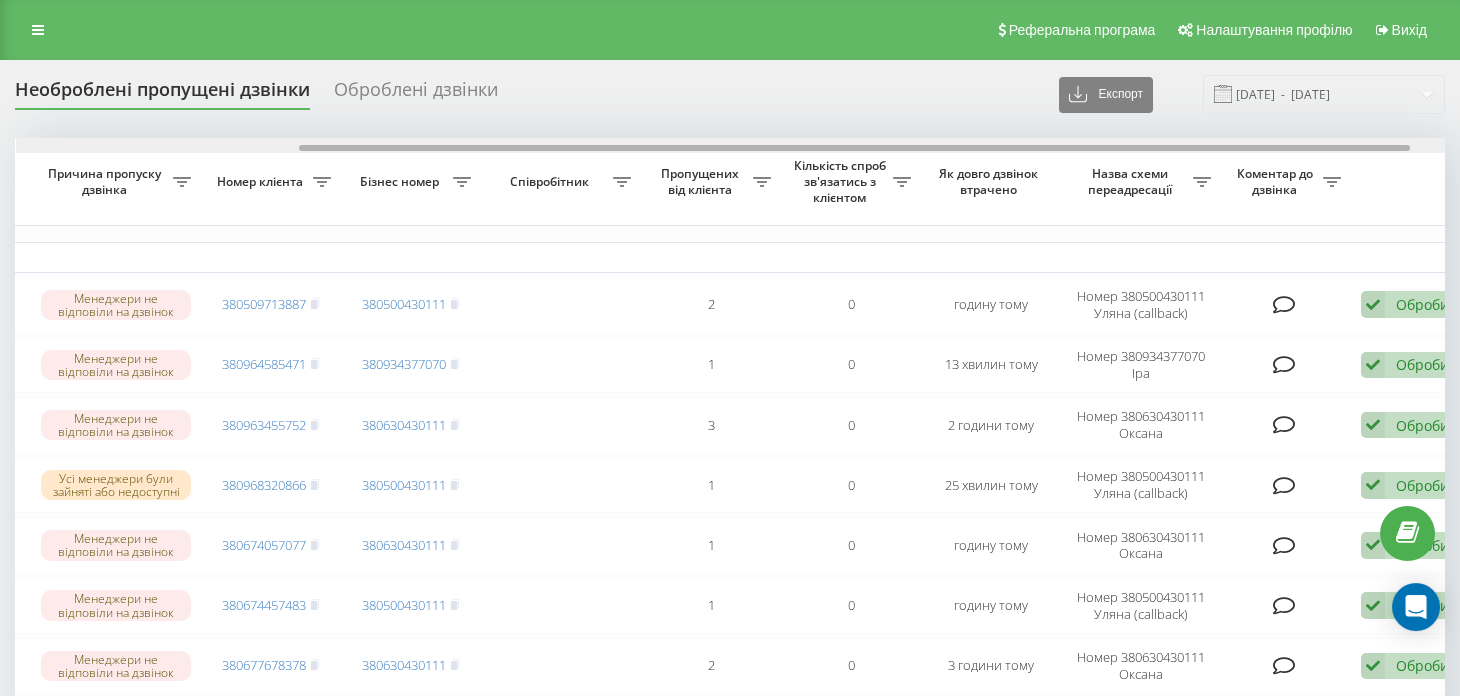 drag, startPoint x: 781, startPoint y: 147, endPoint x: 746, endPoint y: 161, distance: 37.696156 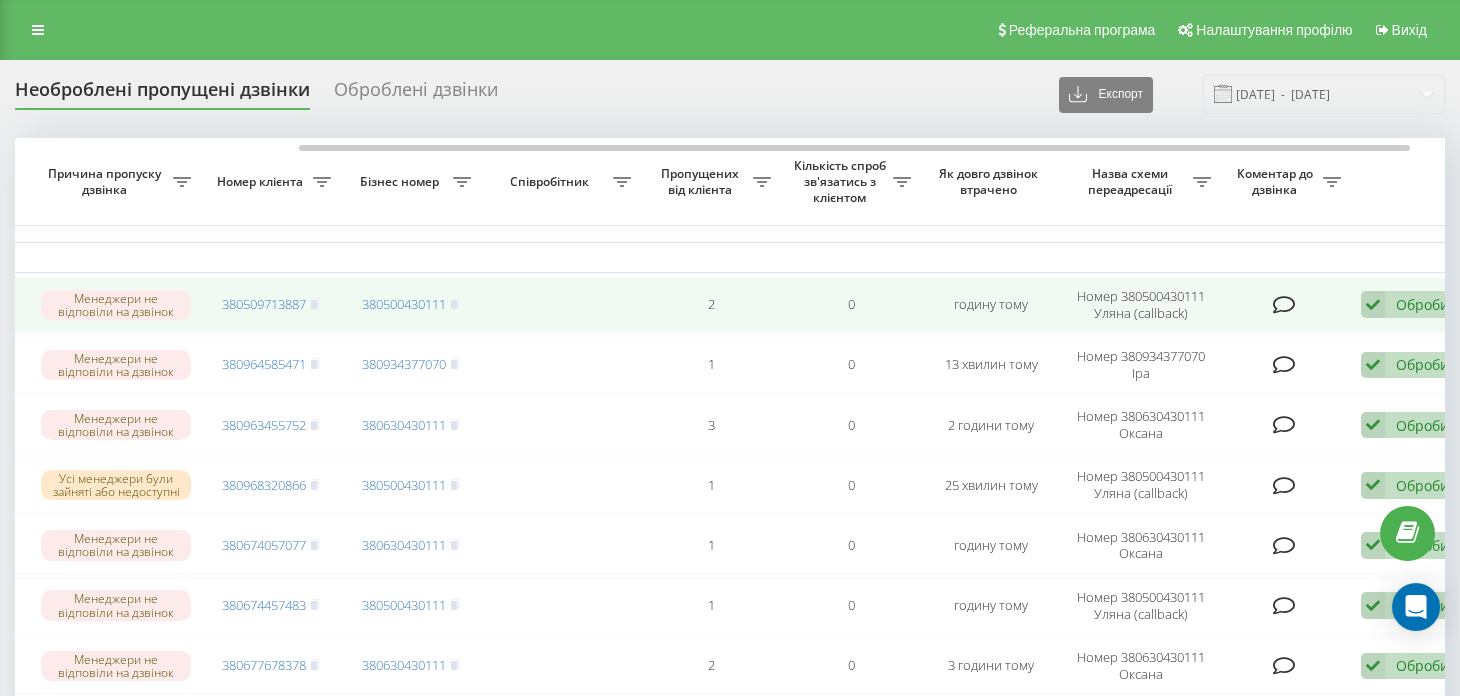 click on "Обробити Не вдалося зв'язатися Зв'язався з клієнтом за допомогою іншого каналу Клієнт передзвонив сам з іншого номера Інший варіант" at bounding box center (1418, 304) 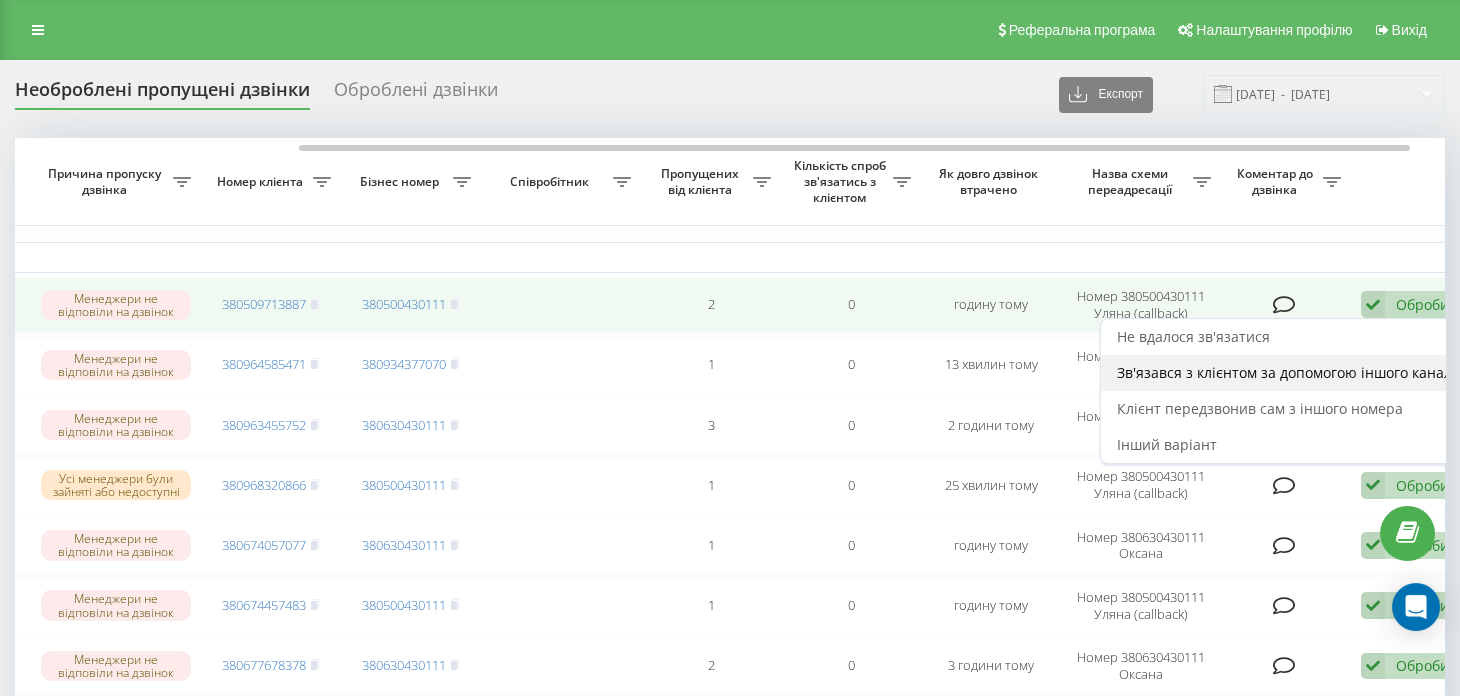 click on "Зв'язався з клієнтом за допомогою іншого каналу" at bounding box center (1288, 372) 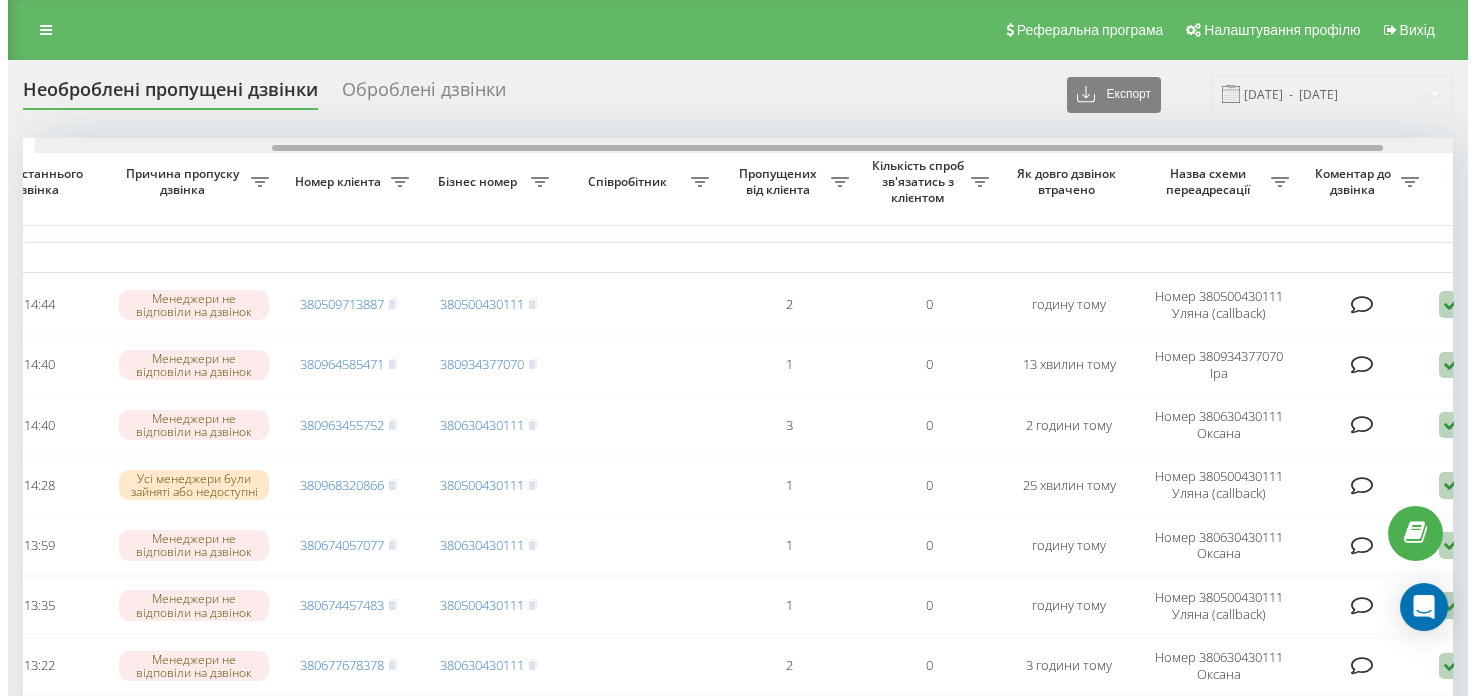 scroll, scrollTop: 0, scrollLeft: 305, axis: horizontal 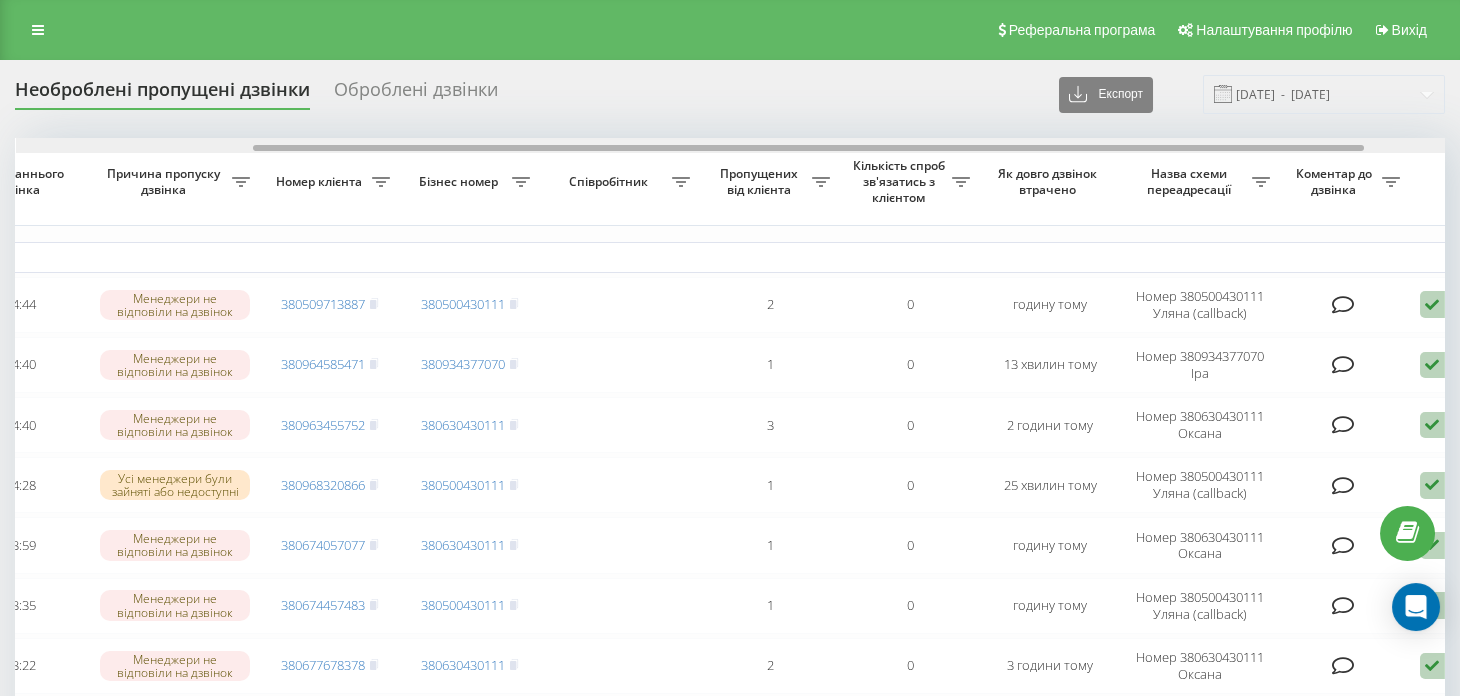 drag, startPoint x: 656, startPoint y: 144, endPoint x: 894, endPoint y: 148, distance: 238.03362 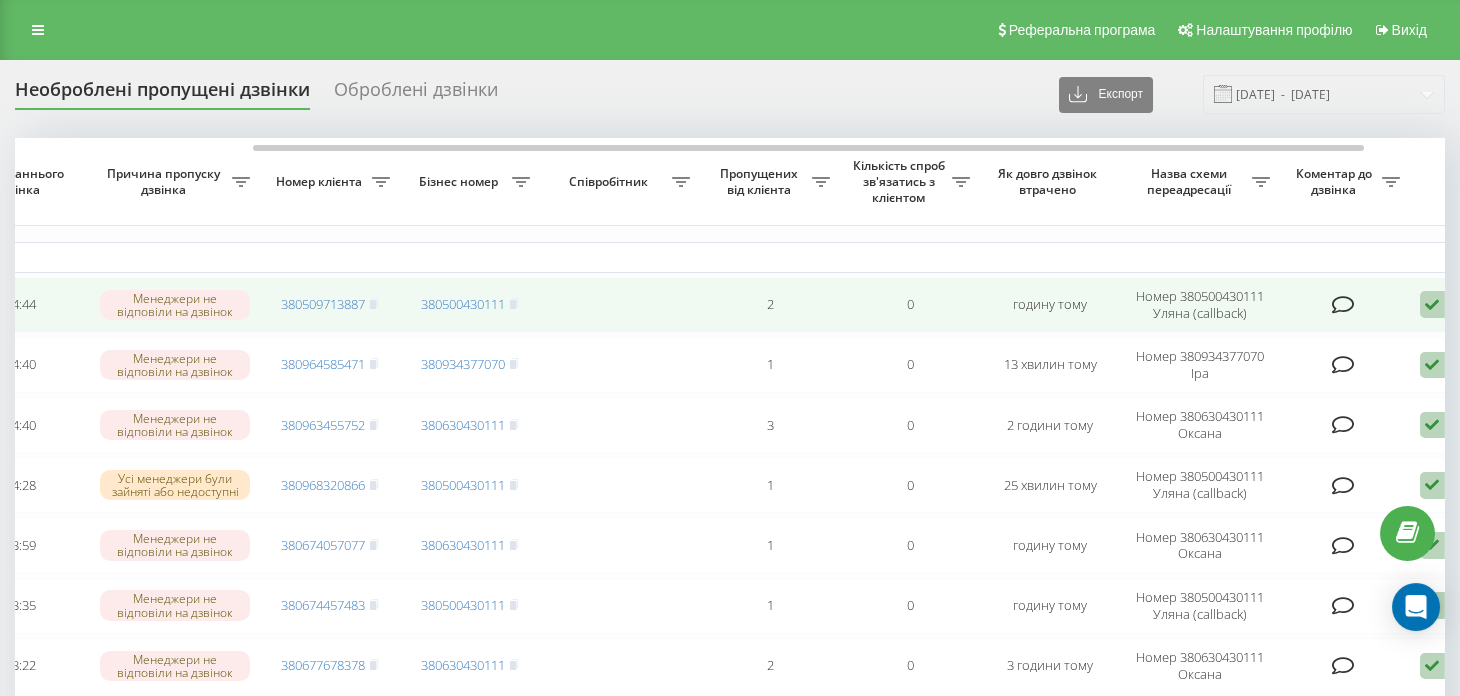 click at bounding box center (1343, 305) 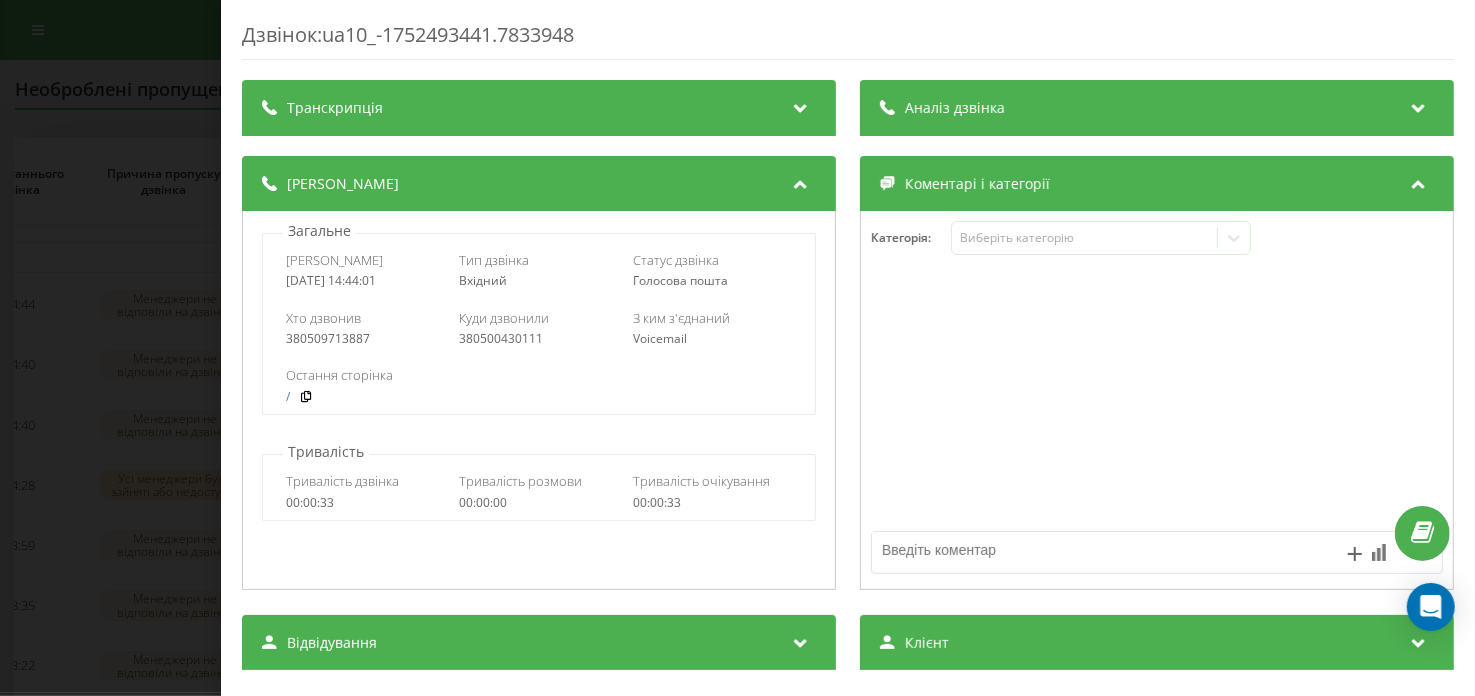 click at bounding box center (1100, 550) 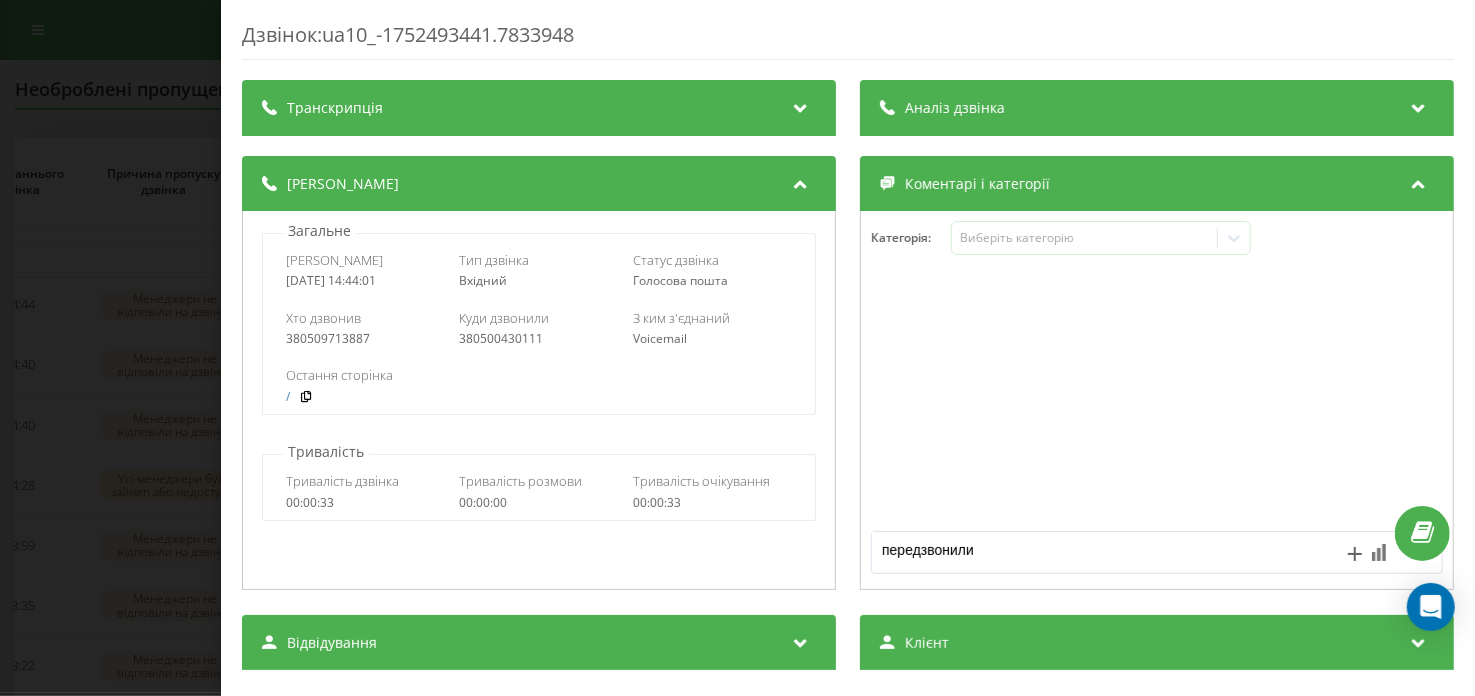 click on "передзвонили" at bounding box center [1100, 550] 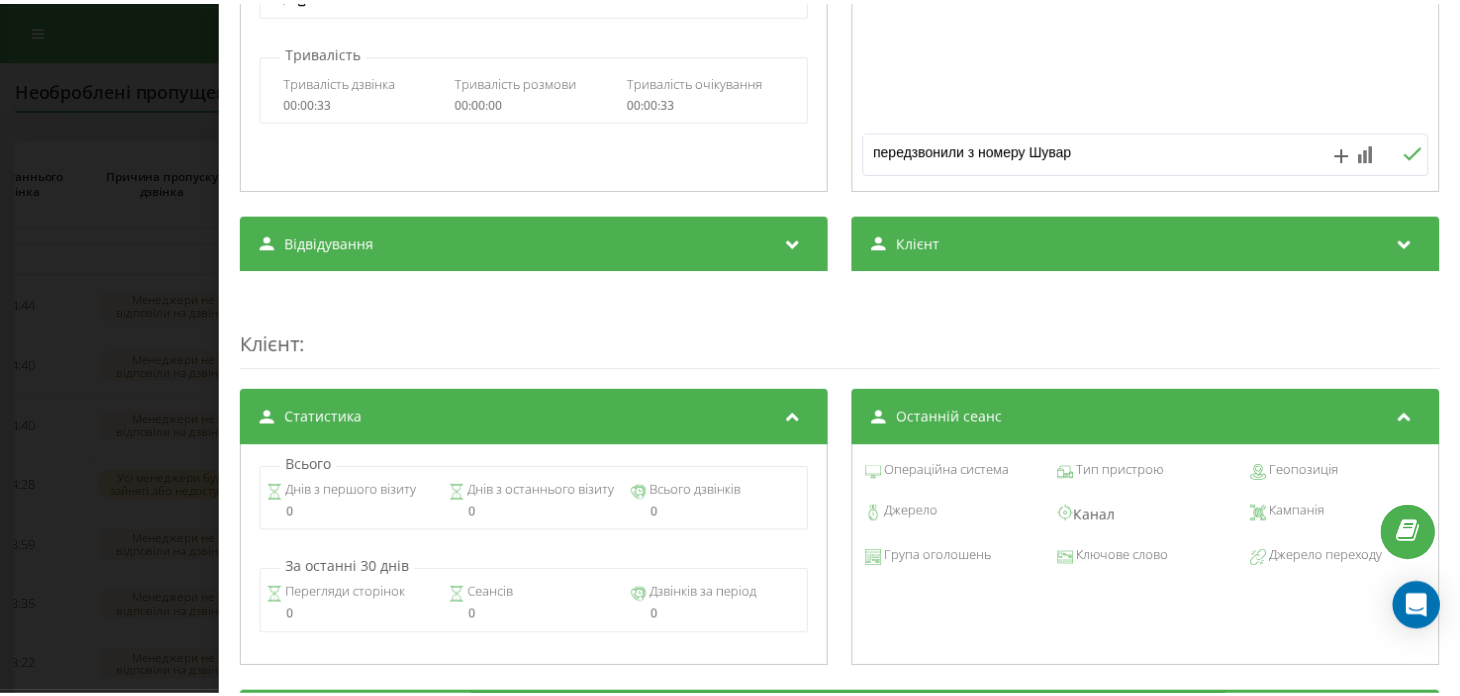 scroll, scrollTop: 0, scrollLeft: 0, axis: both 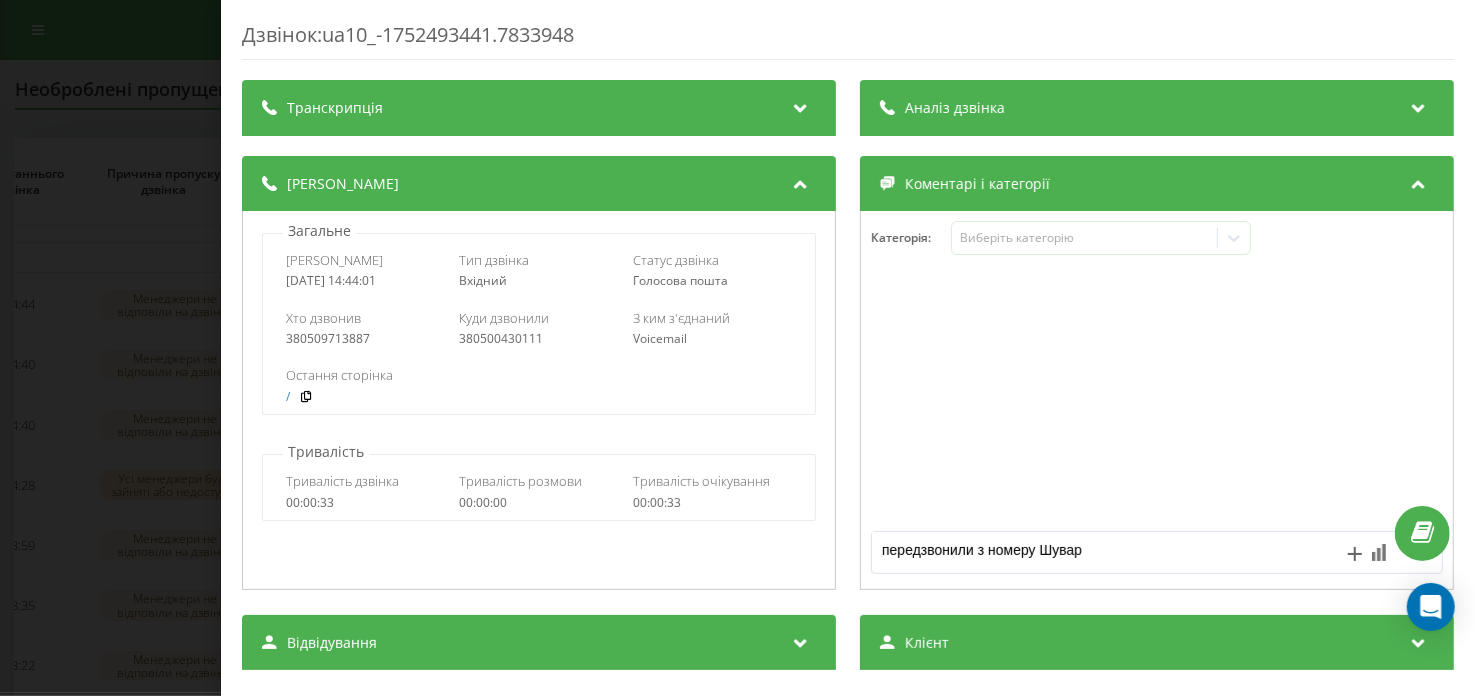 type on "передзвонили з номеру Шувар" 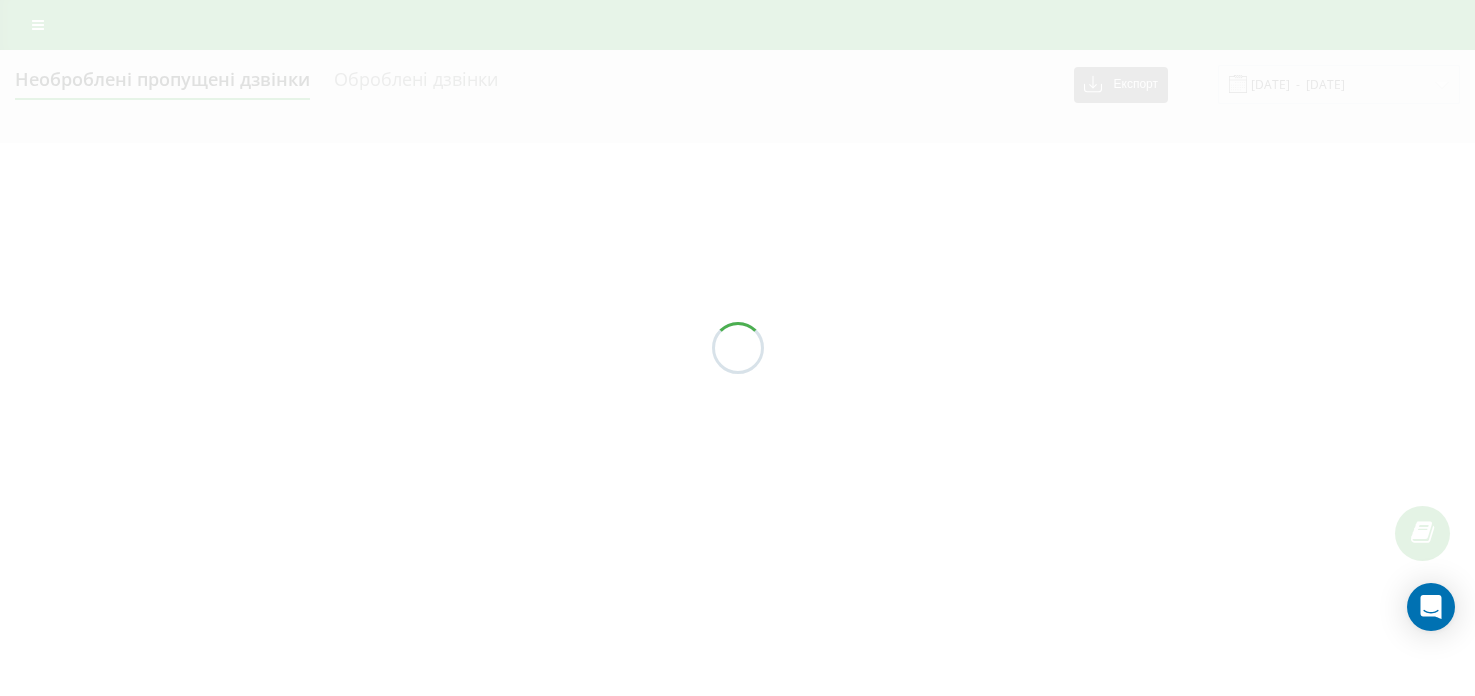 scroll, scrollTop: 0, scrollLeft: 0, axis: both 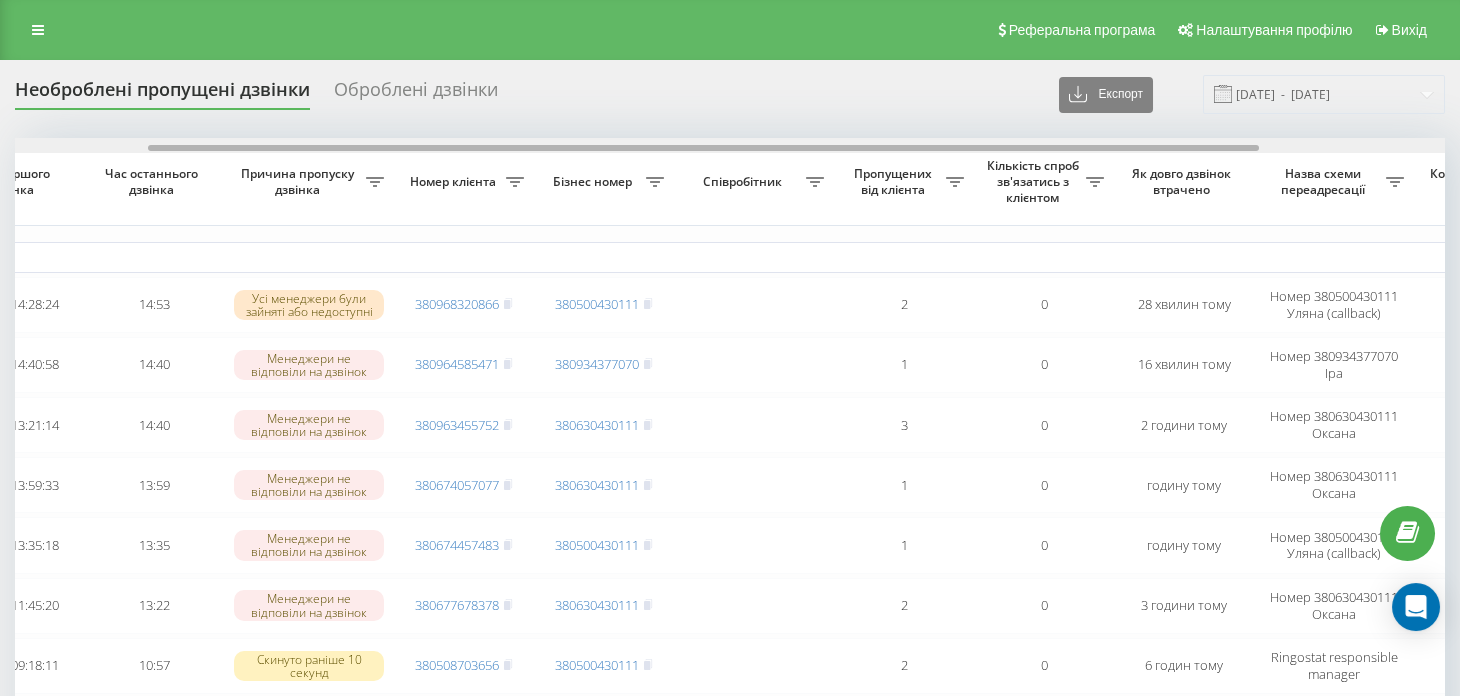 drag, startPoint x: 678, startPoint y: 144, endPoint x: 811, endPoint y: 135, distance: 133.30417 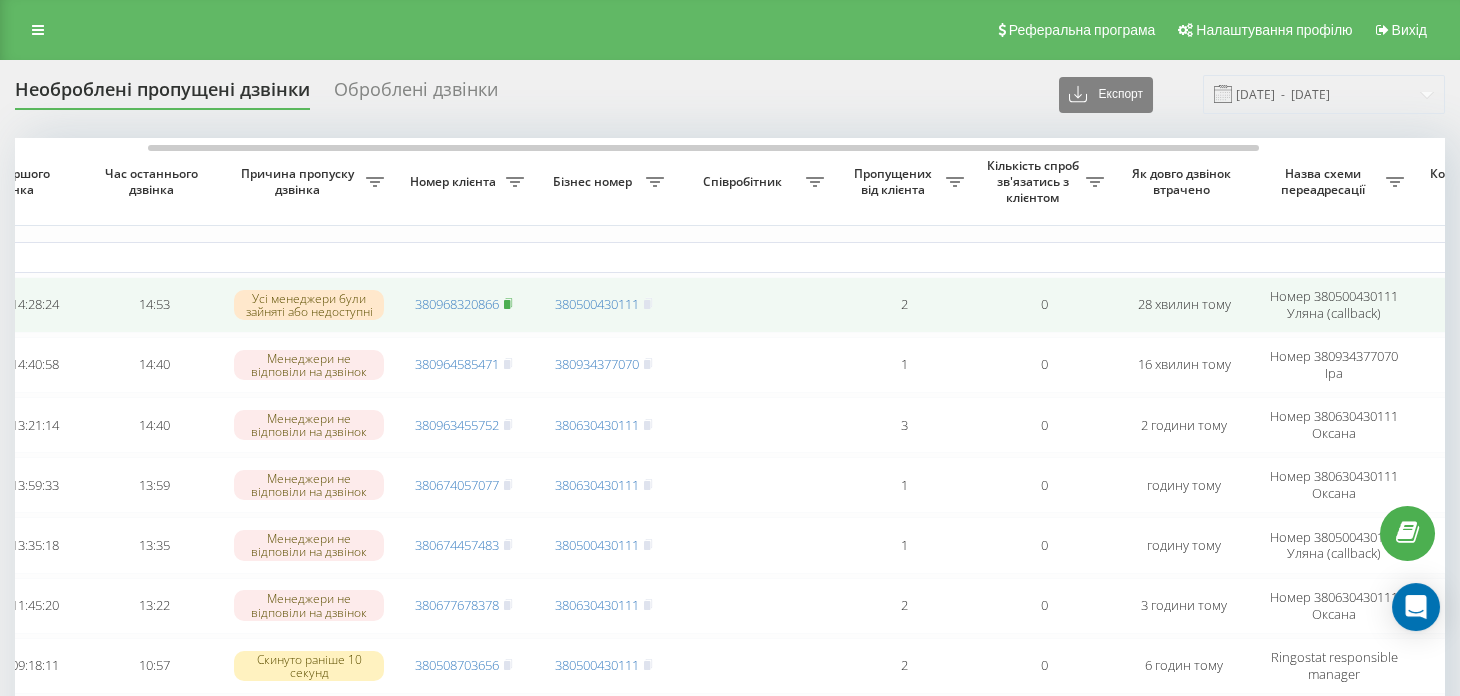 click 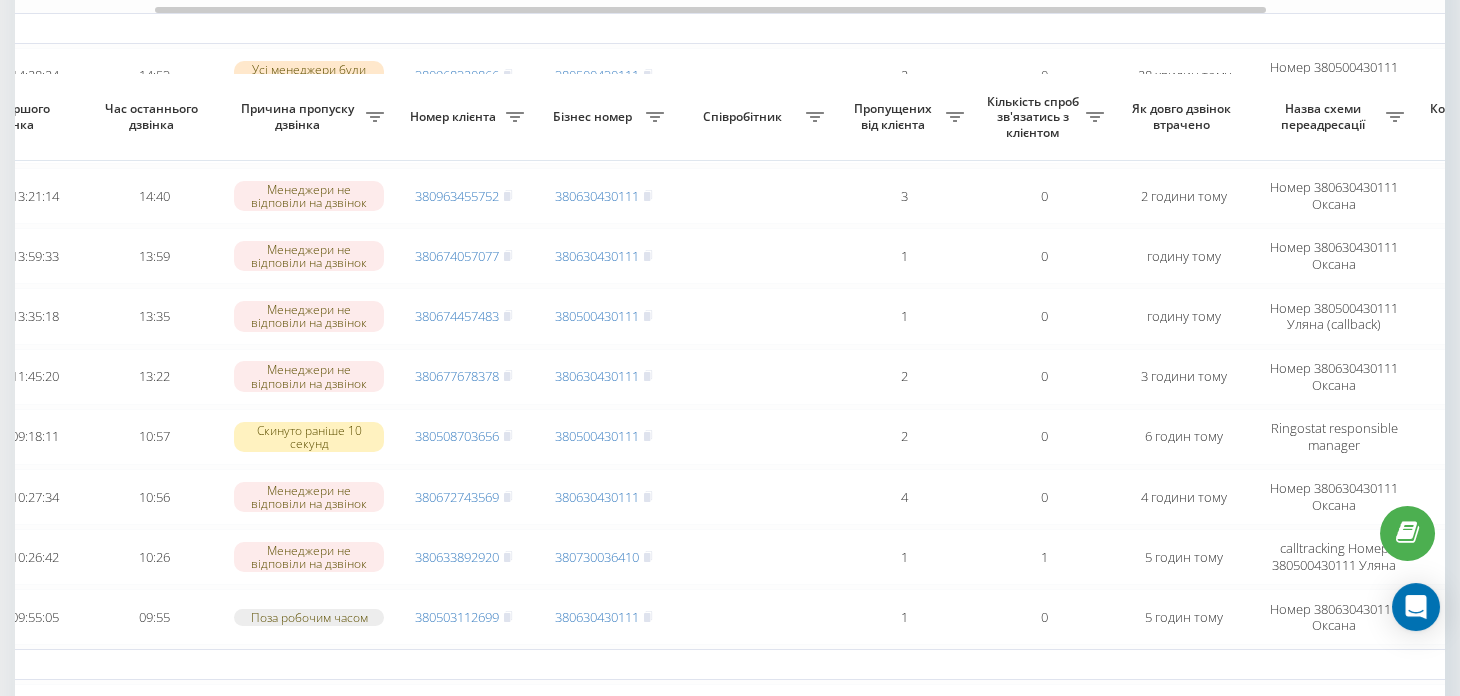scroll, scrollTop: 199, scrollLeft: 0, axis: vertical 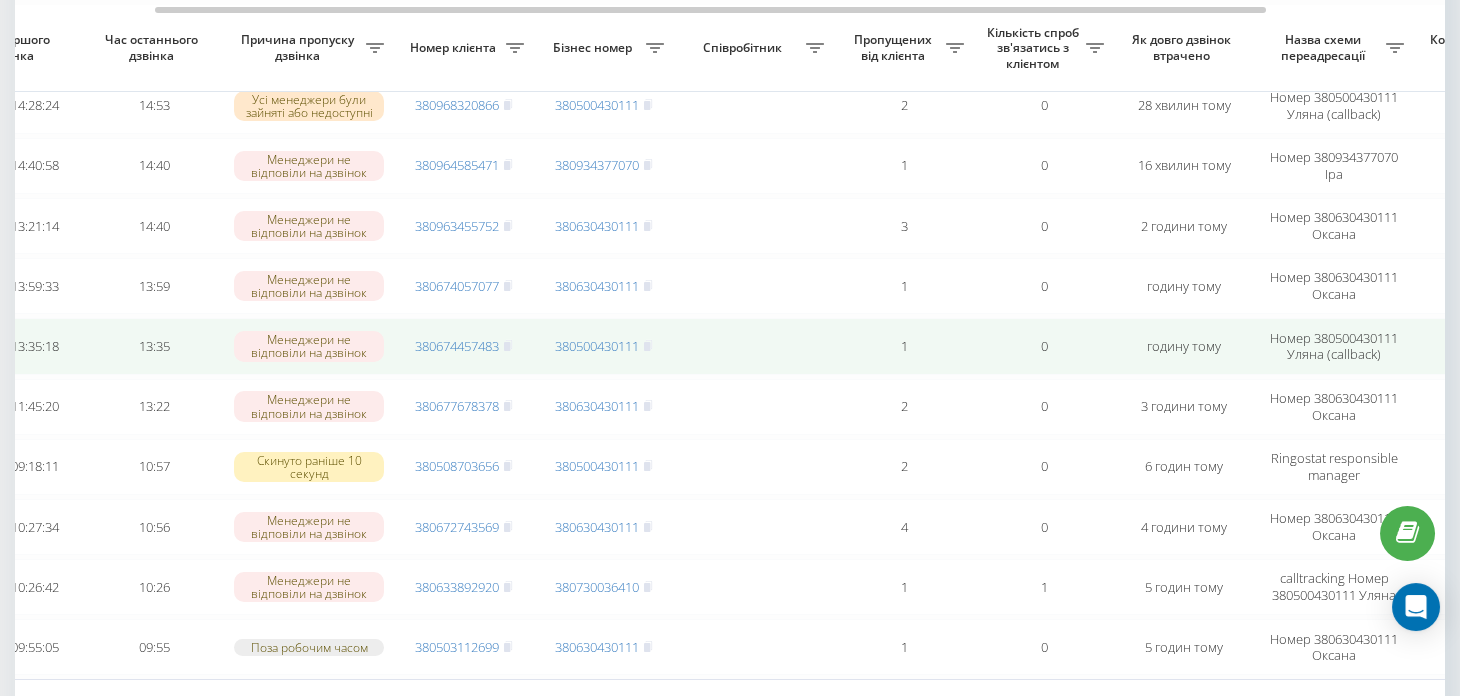 click on "380674457483" at bounding box center (464, 346) 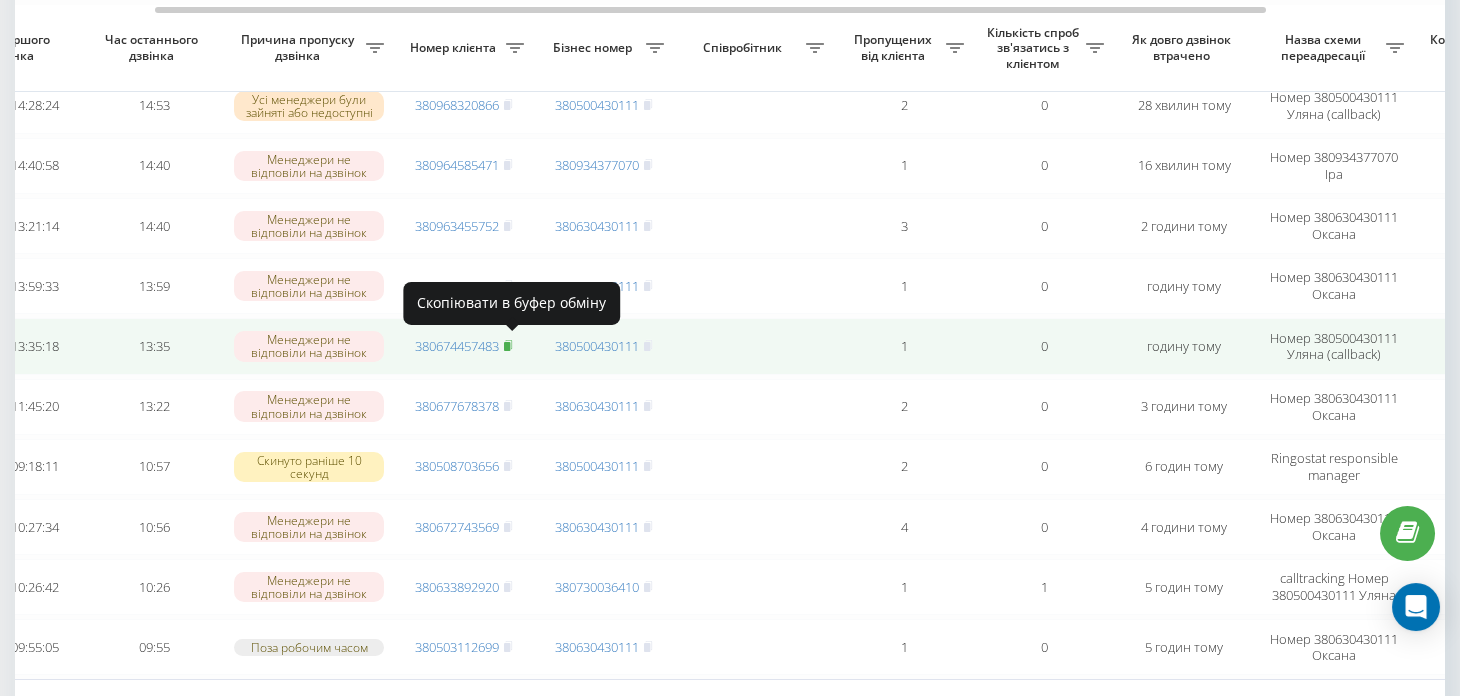 click 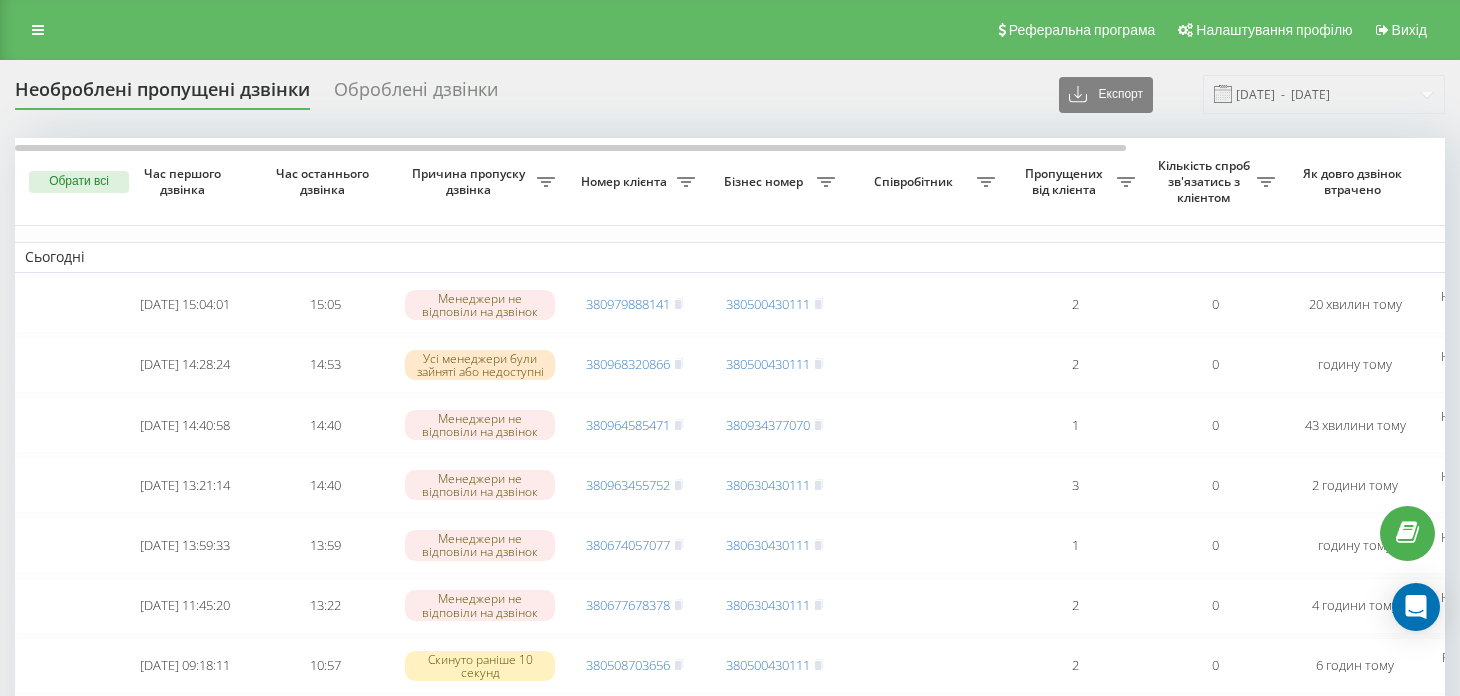 scroll, scrollTop: 0, scrollLeft: 0, axis: both 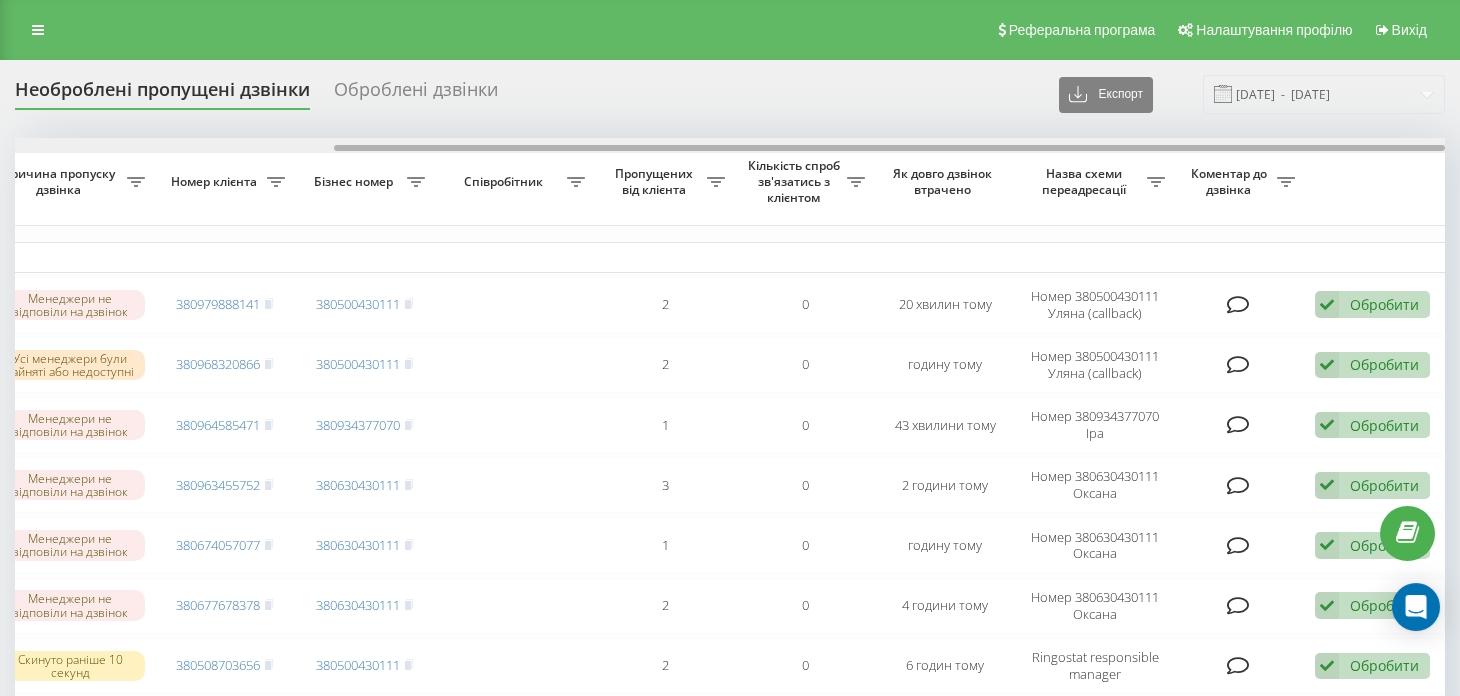drag, startPoint x: 649, startPoint y: 144, endPoint x: 698, endPoint y: 143, distance: 49.010204 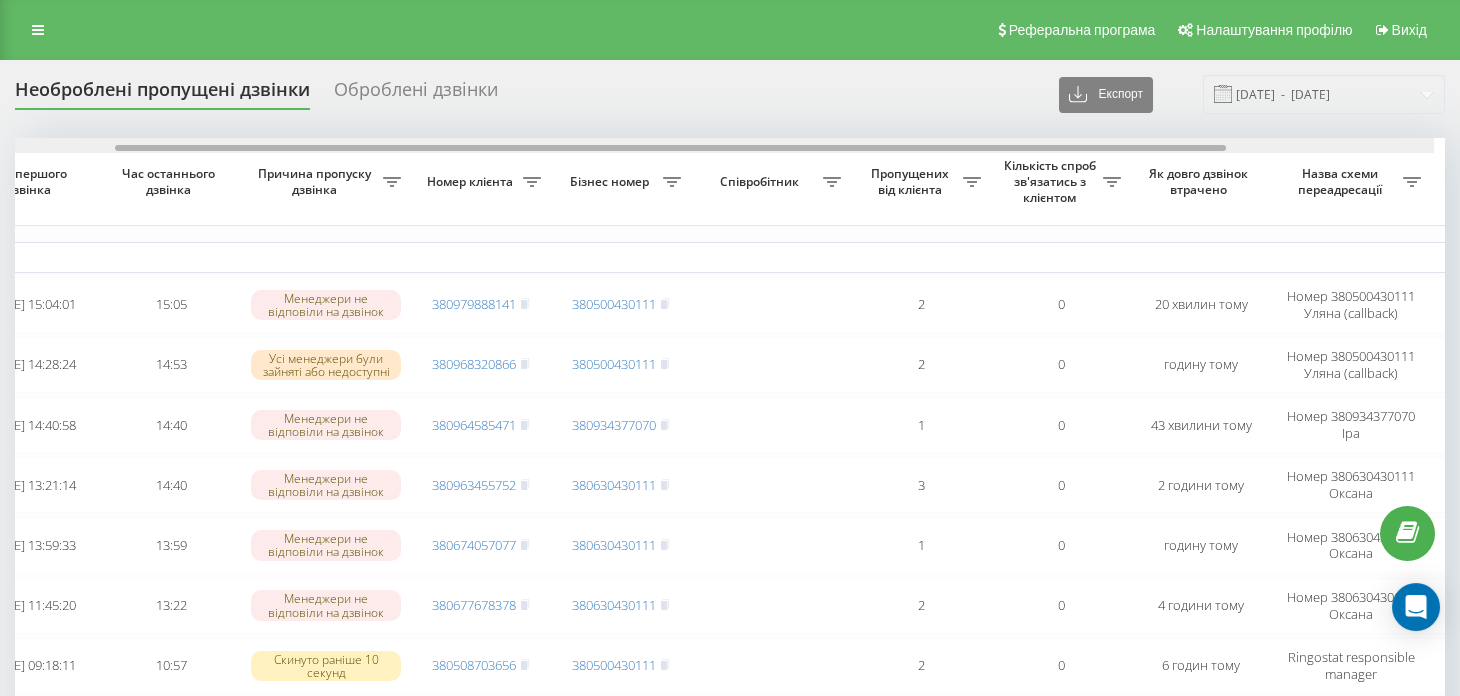 scroll, scrollTop: 0, scrollLeft: 133, axis: horizontal 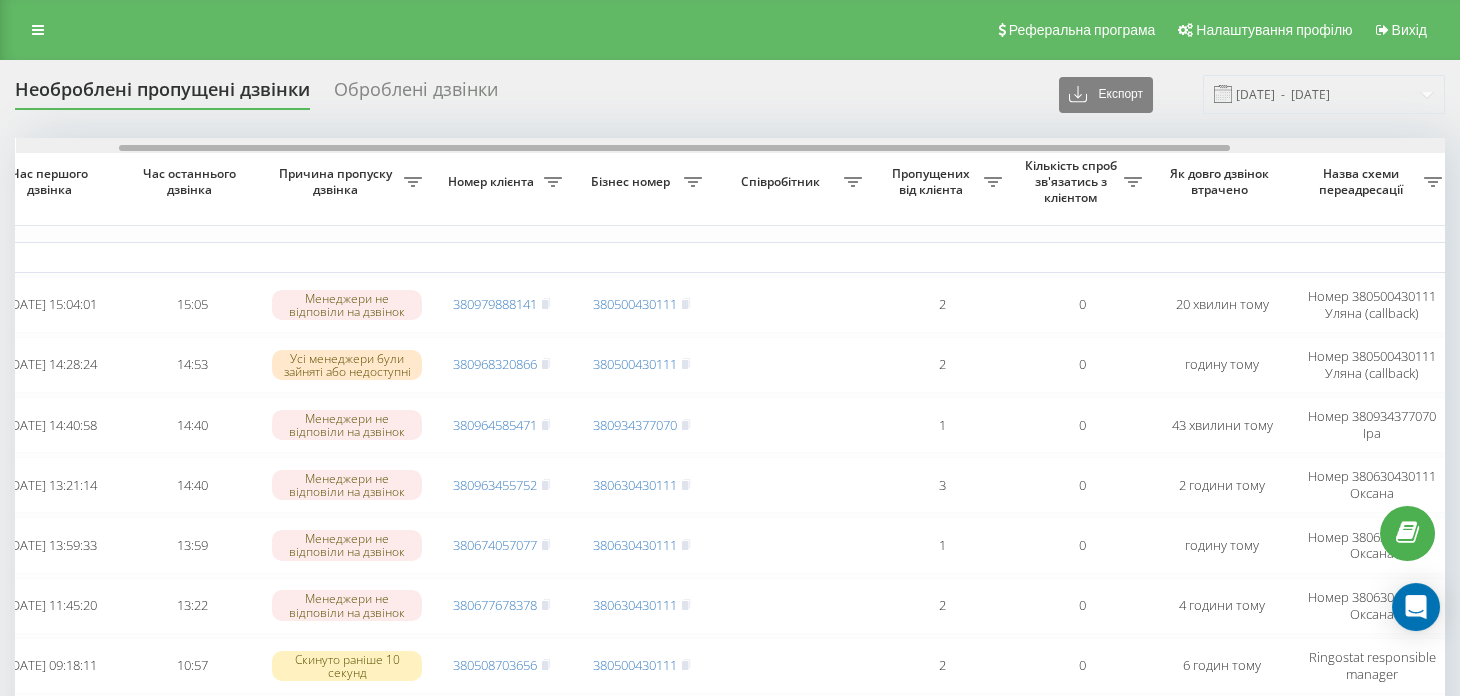 drag, startPoint x: 652, startPoint y: 148, endPoint x: 437, endPoint y: 158, distance: 215.23244 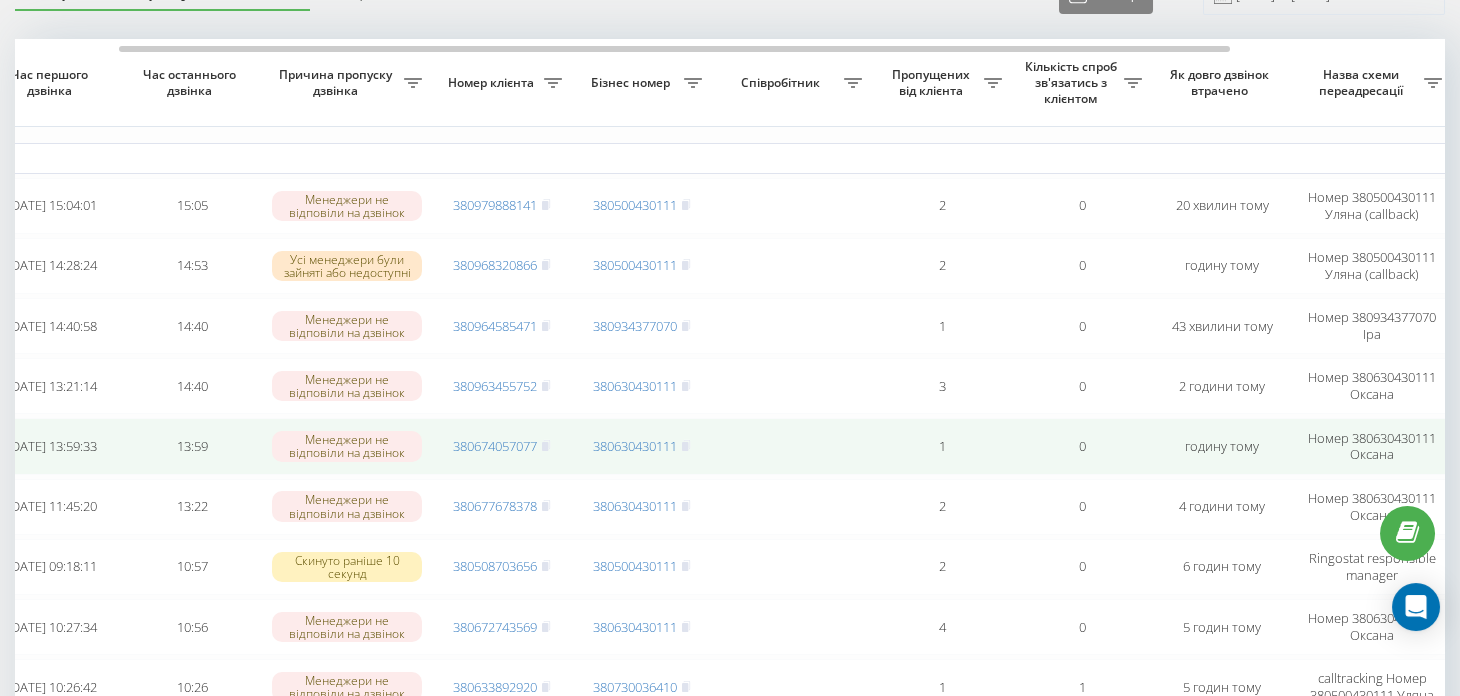 scroll, scrollTop: 0, scrollLeft: 0, axis: both 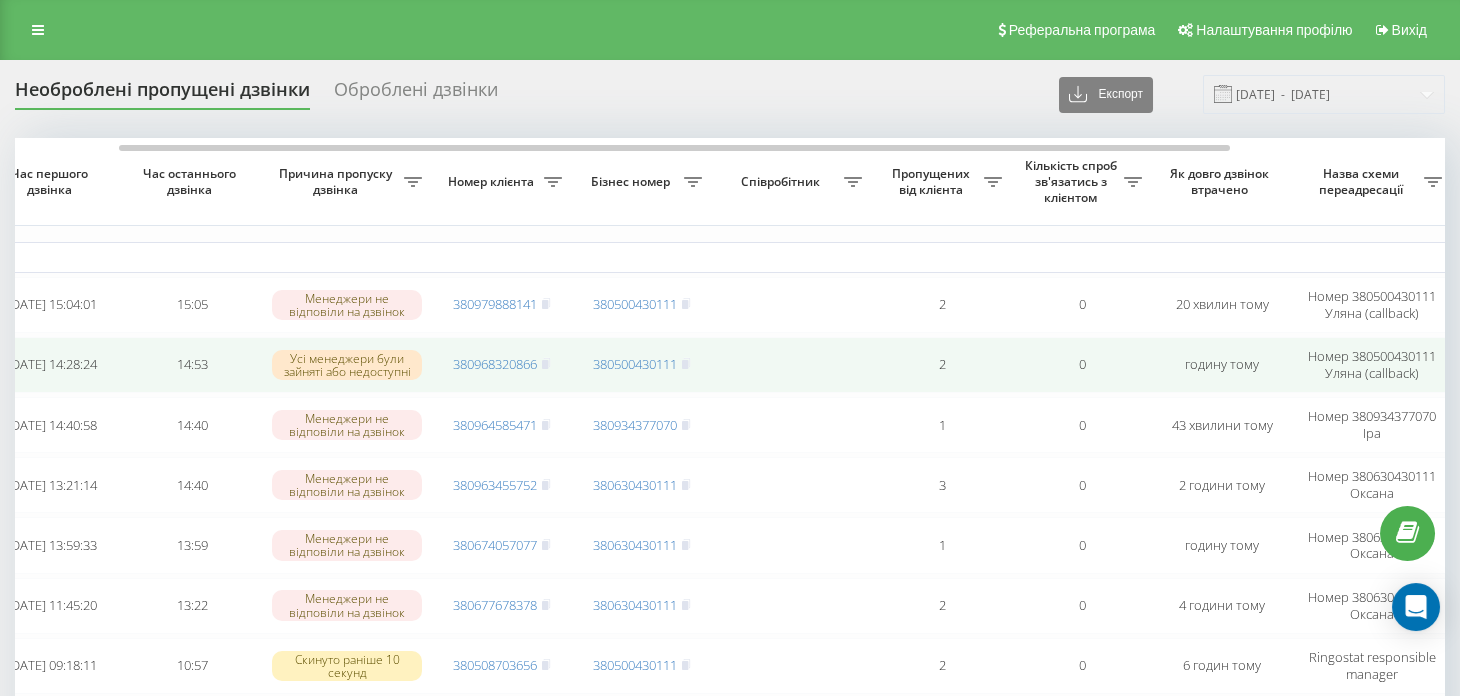 click on "380968320866" at bounding box center (502, 364) 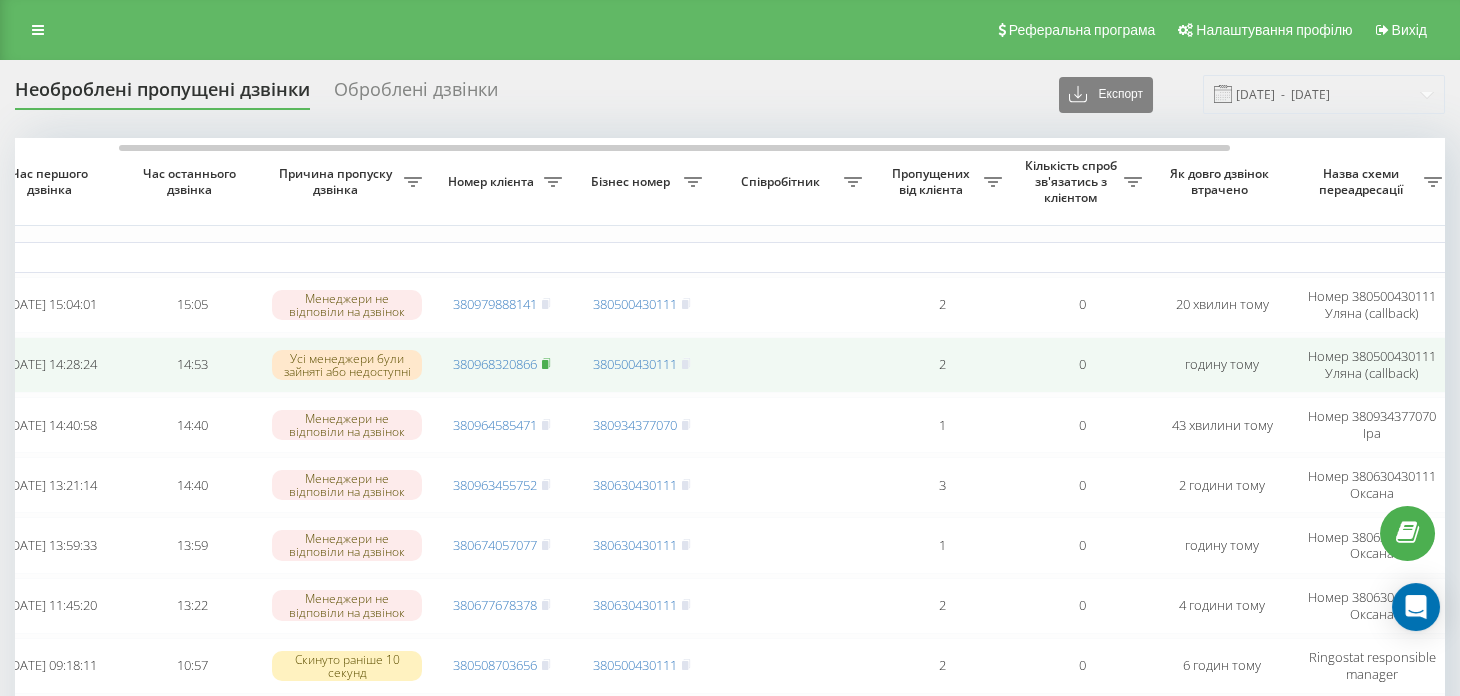 click 